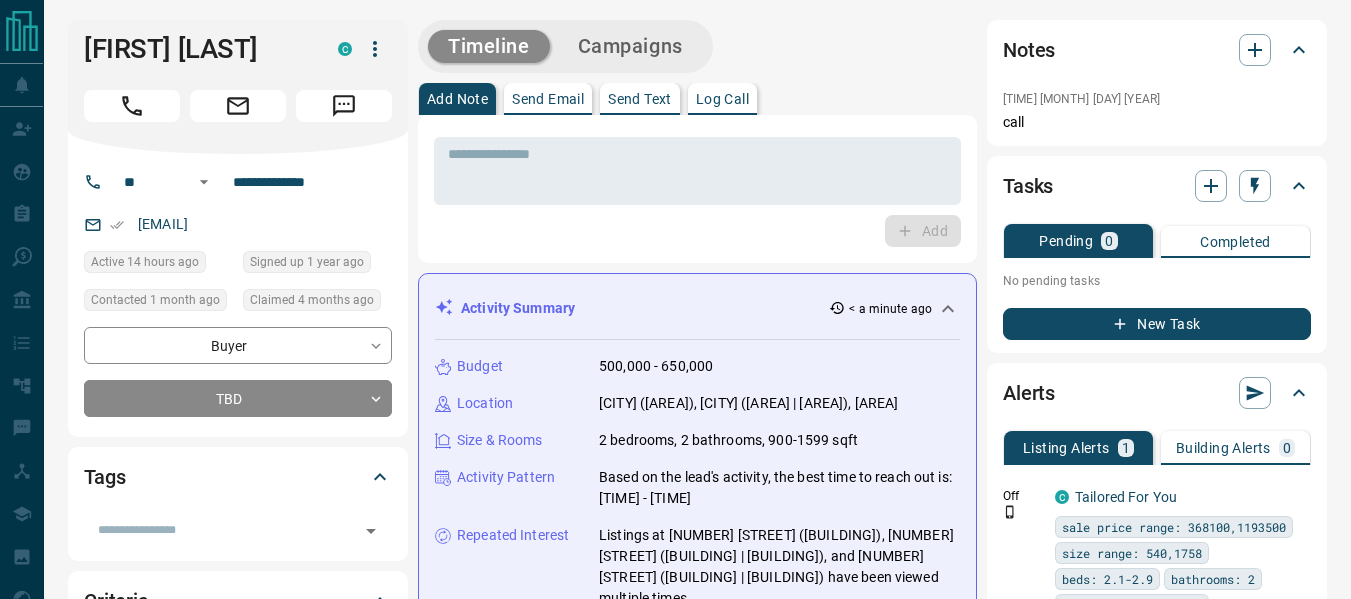 scroll, scrollTop: 0, scrollLeft: 0, axis: both 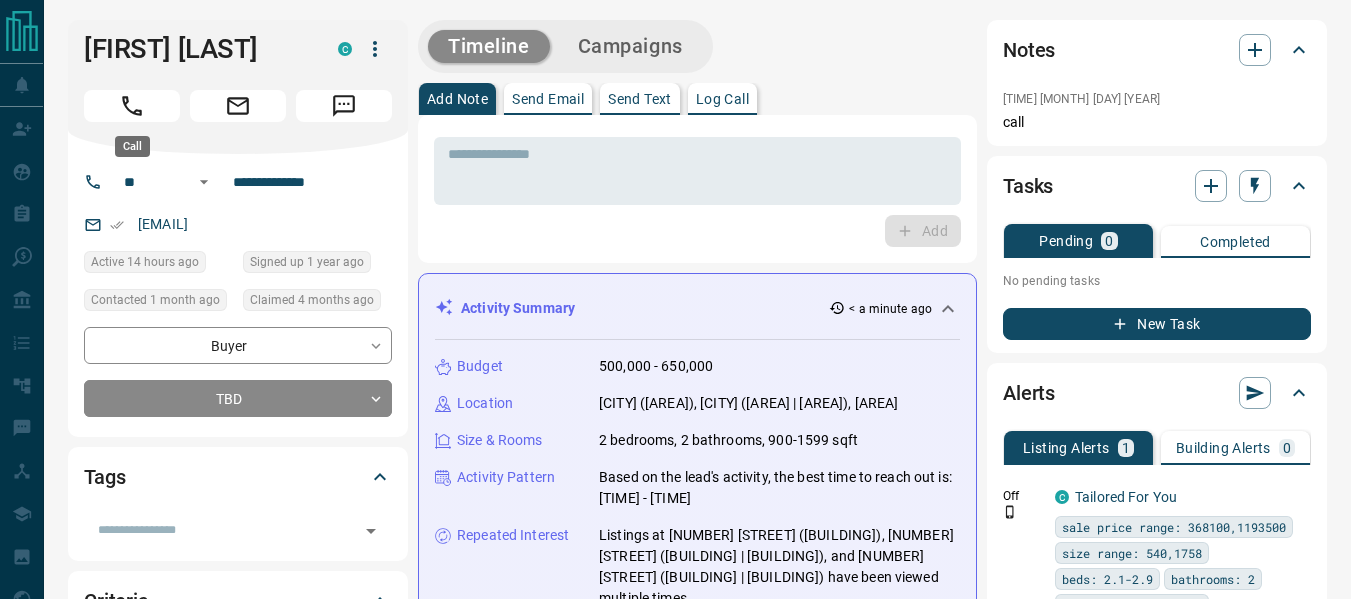 drag, startPoint x: 128, startPoint y: 104, endPoint x: 555, endPoint y: 199, distance: 437.44028 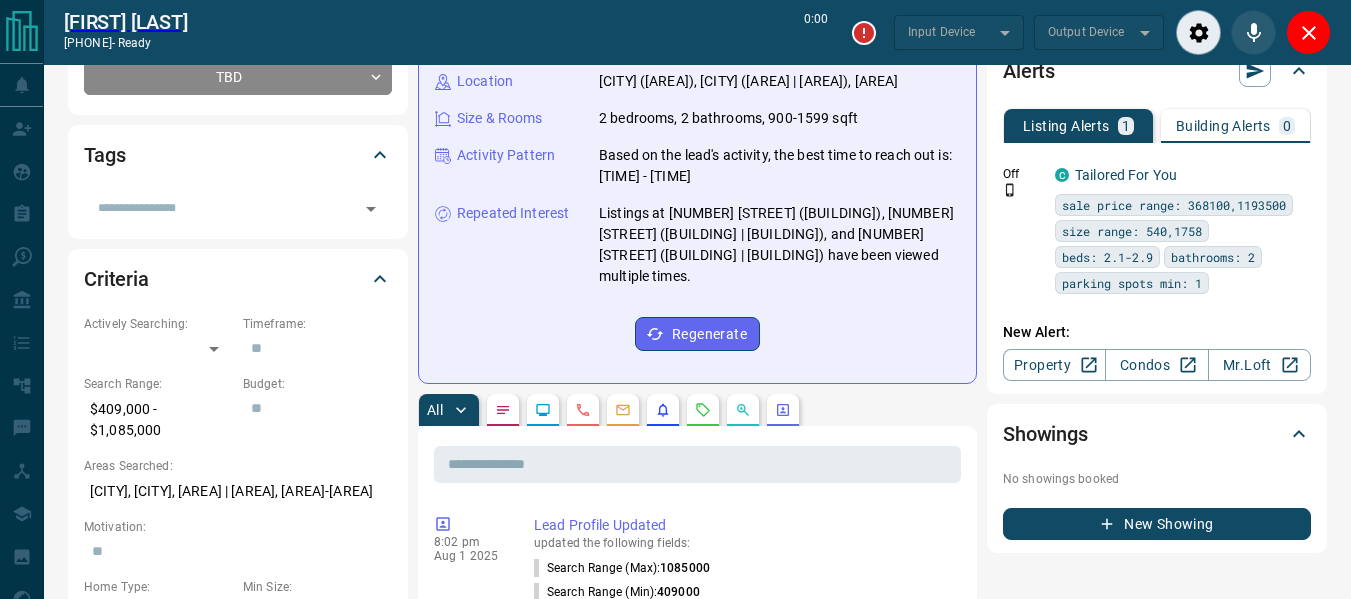 scroll, scrollTop: 200, scrollLeft: 0, axis: vertical 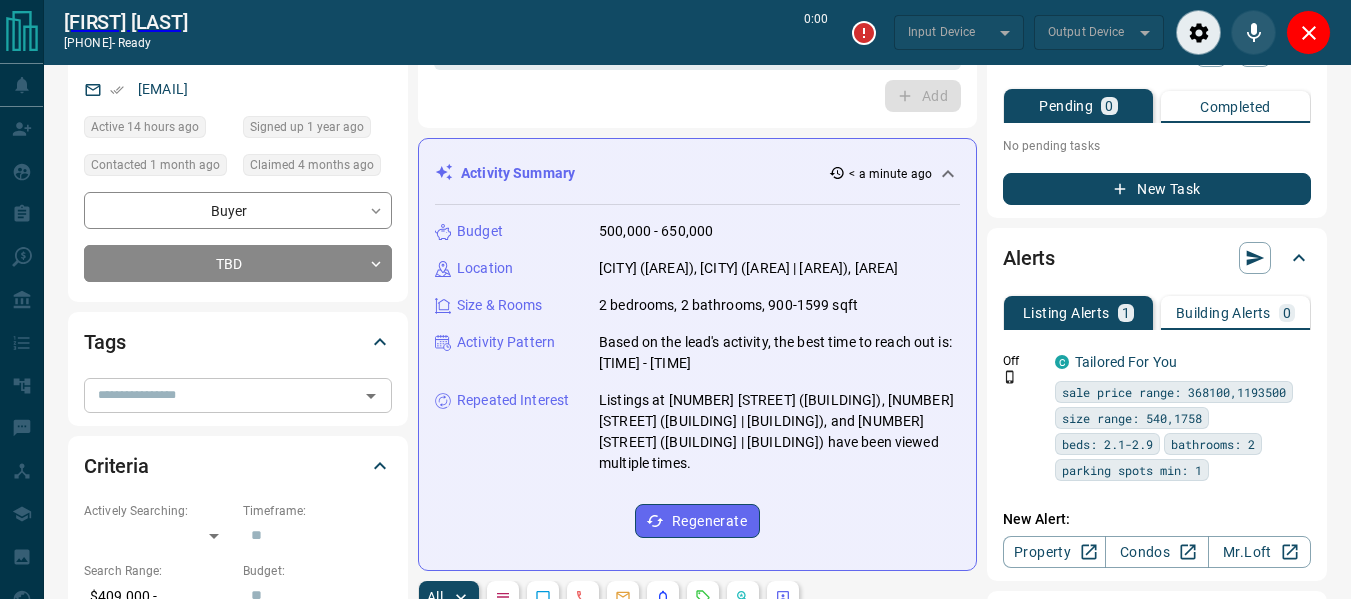 click at bounding box center [221, 395] 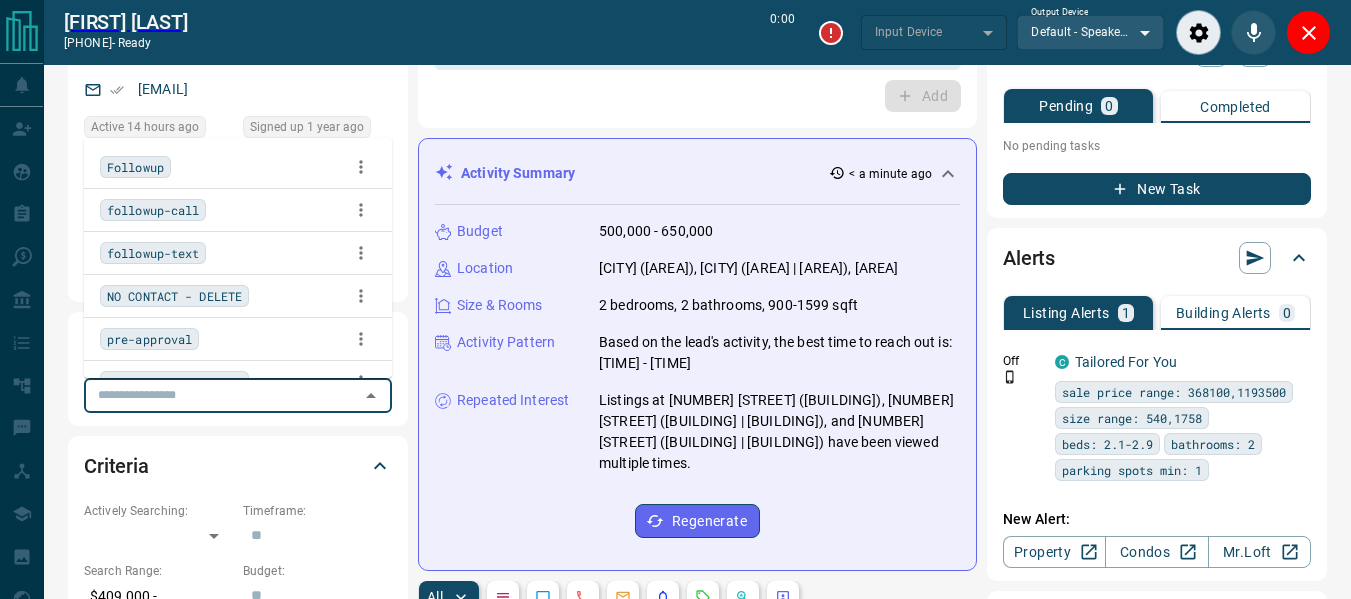 type on "*******" 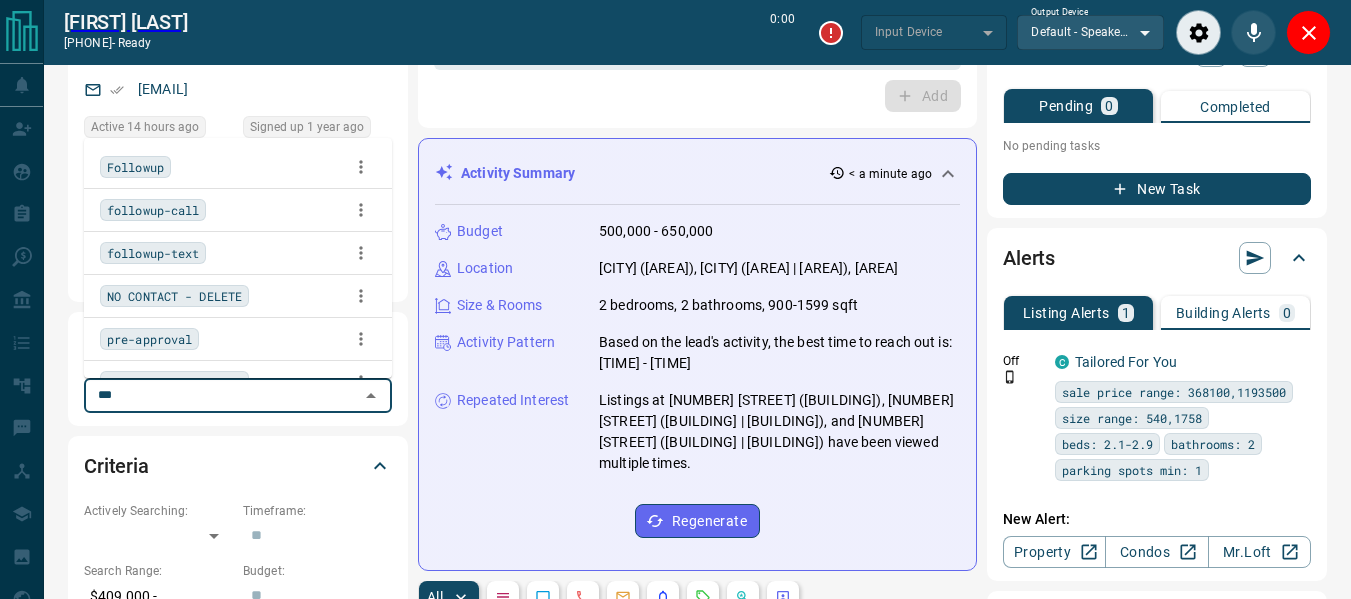 type on "****" 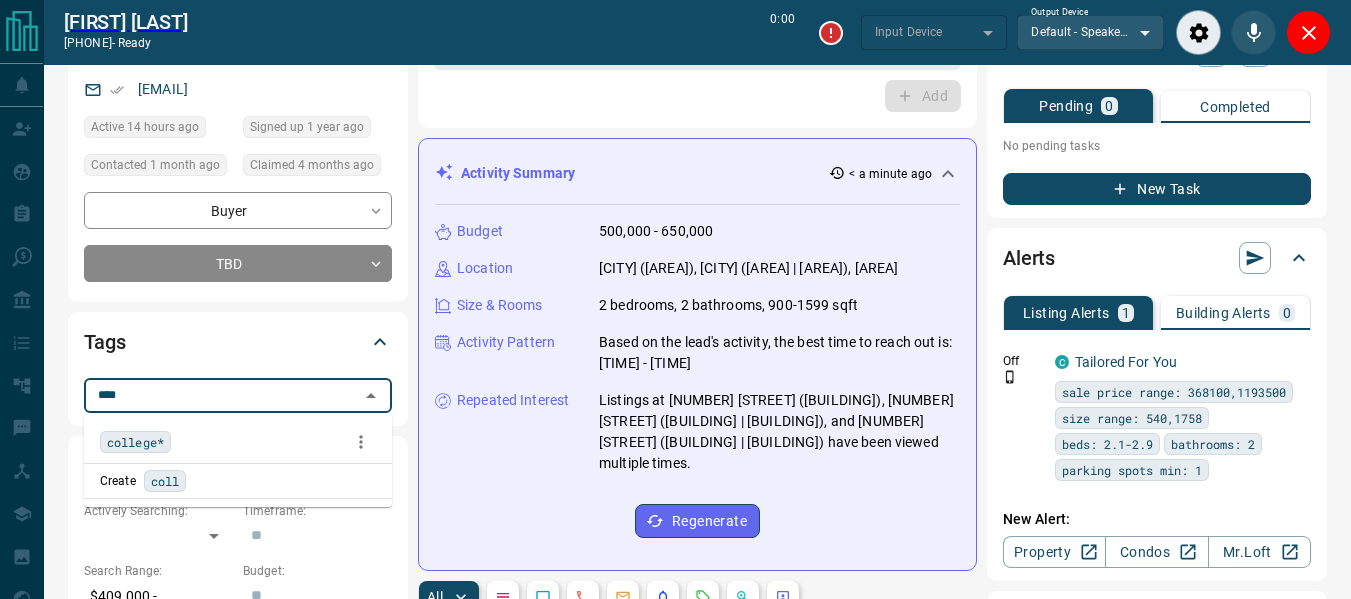 type on "*******" 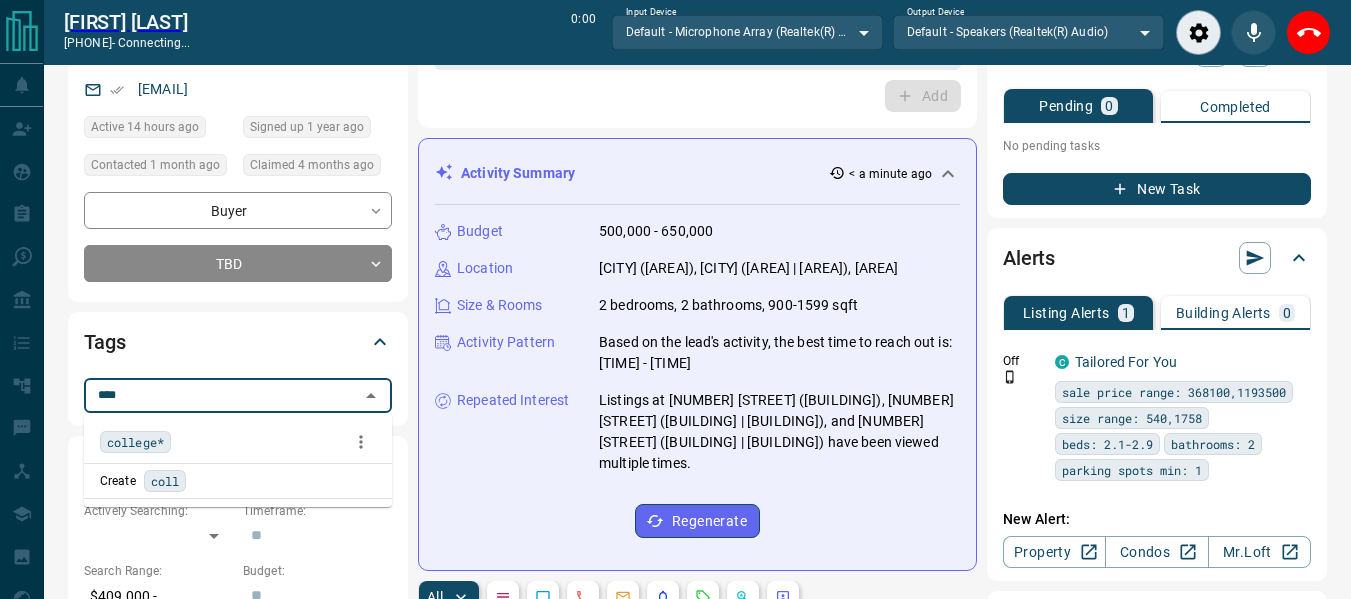 drag, startPoint x: 160, startPoint y: 434, endPoint x: 766, endPoint y: 217, distance: 643.68085 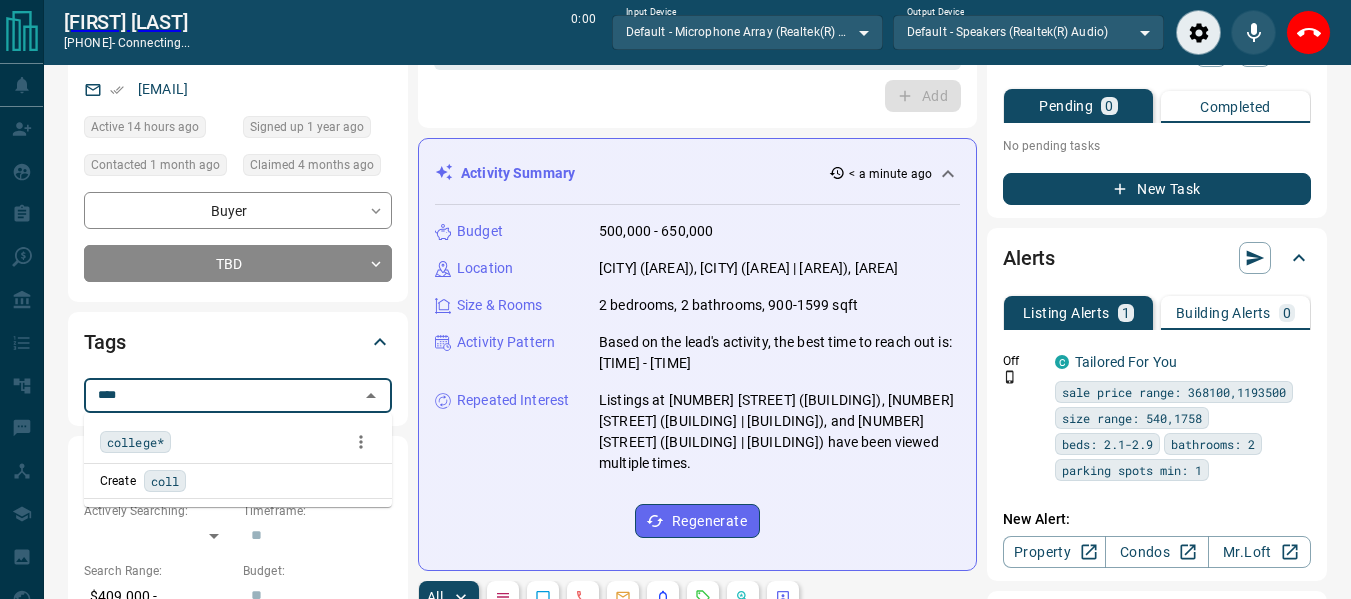 type 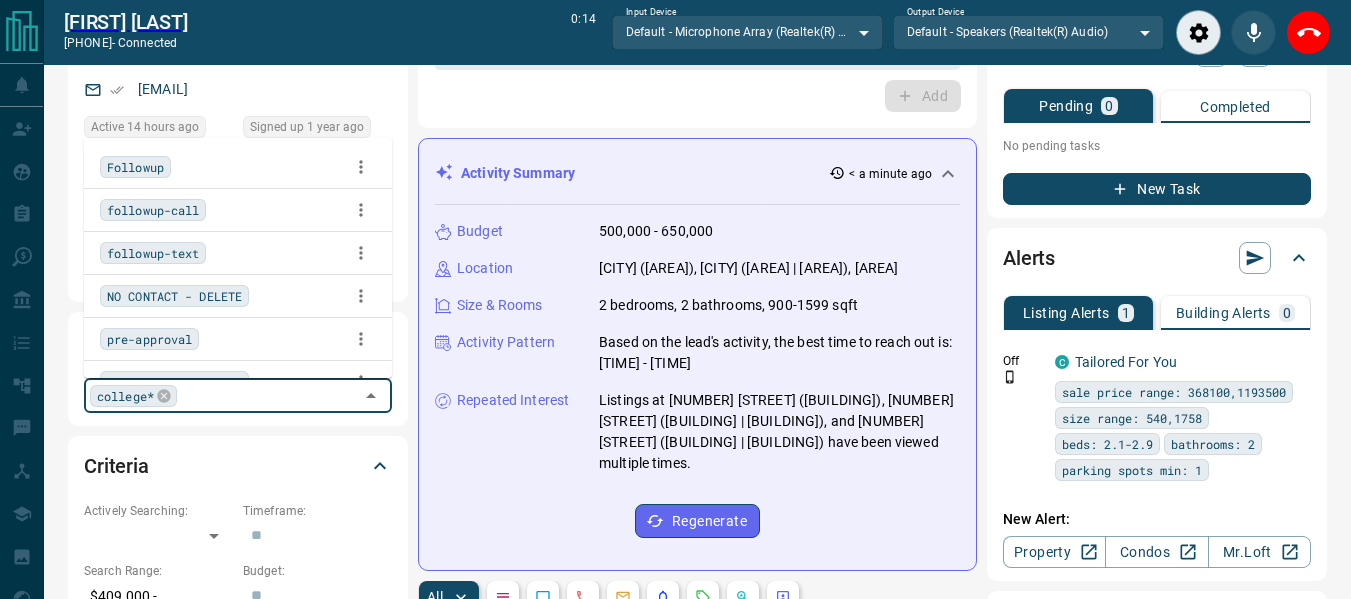 click on "Add" at bounding box center (697, 96) 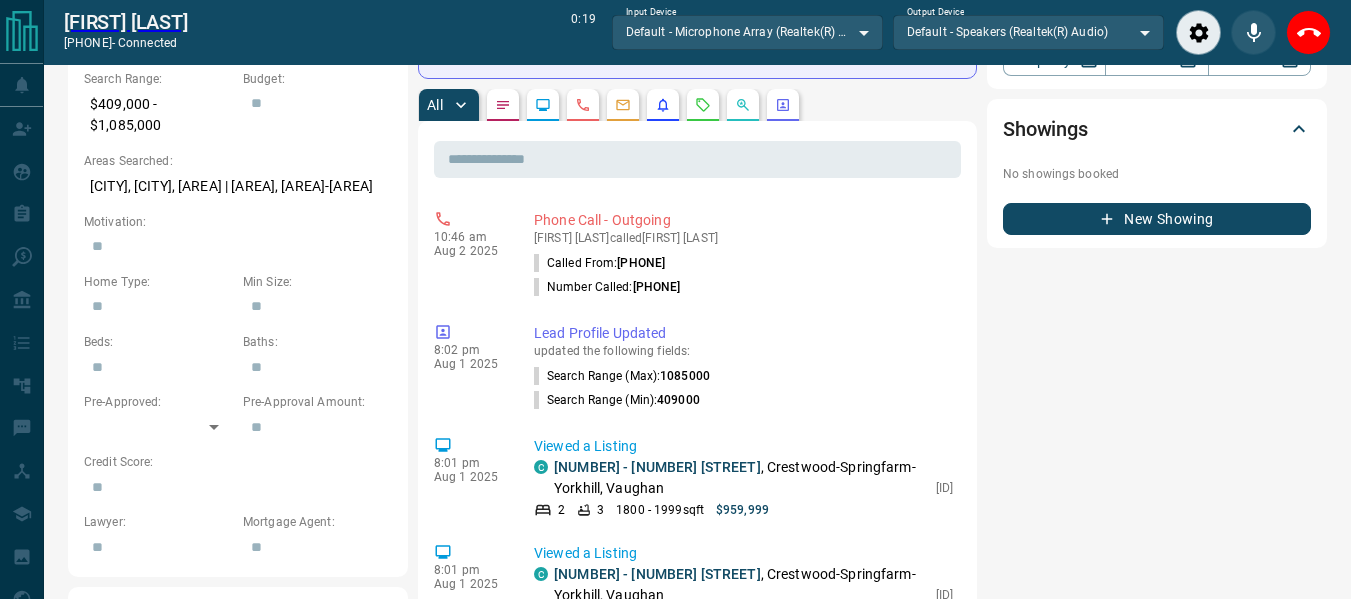 scroll, scrollTop: 900, scrollLeft: 0, axis: vertical 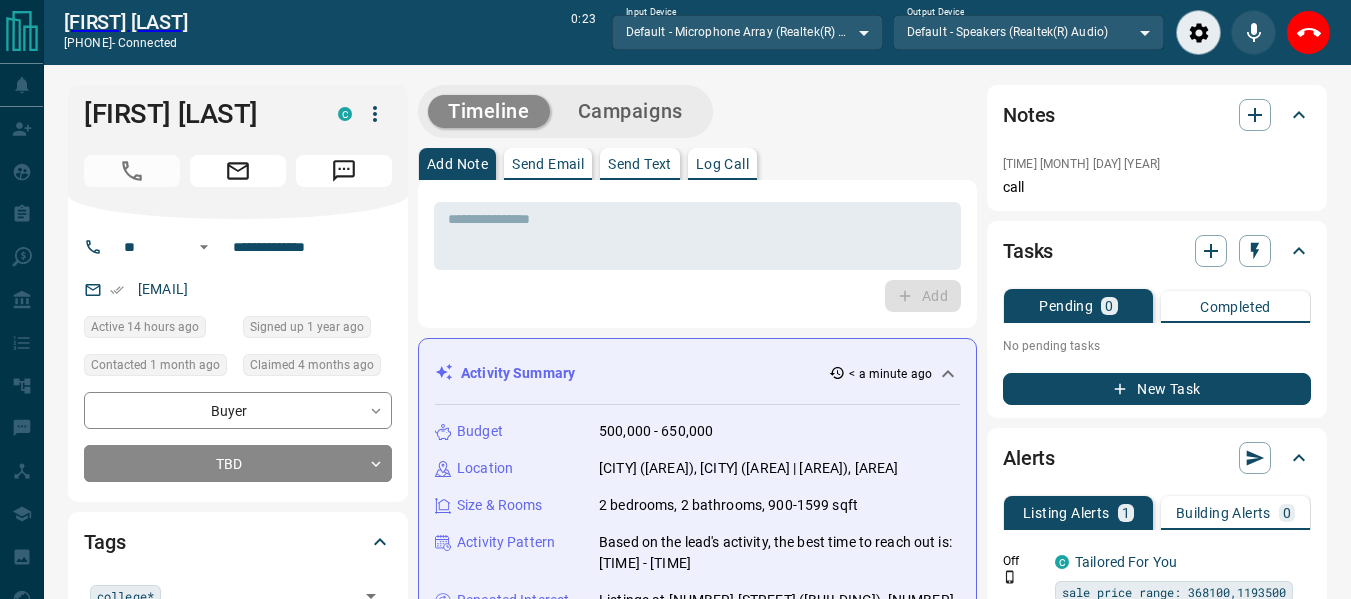 click on "Log Call" at bounding box center (722, 164) 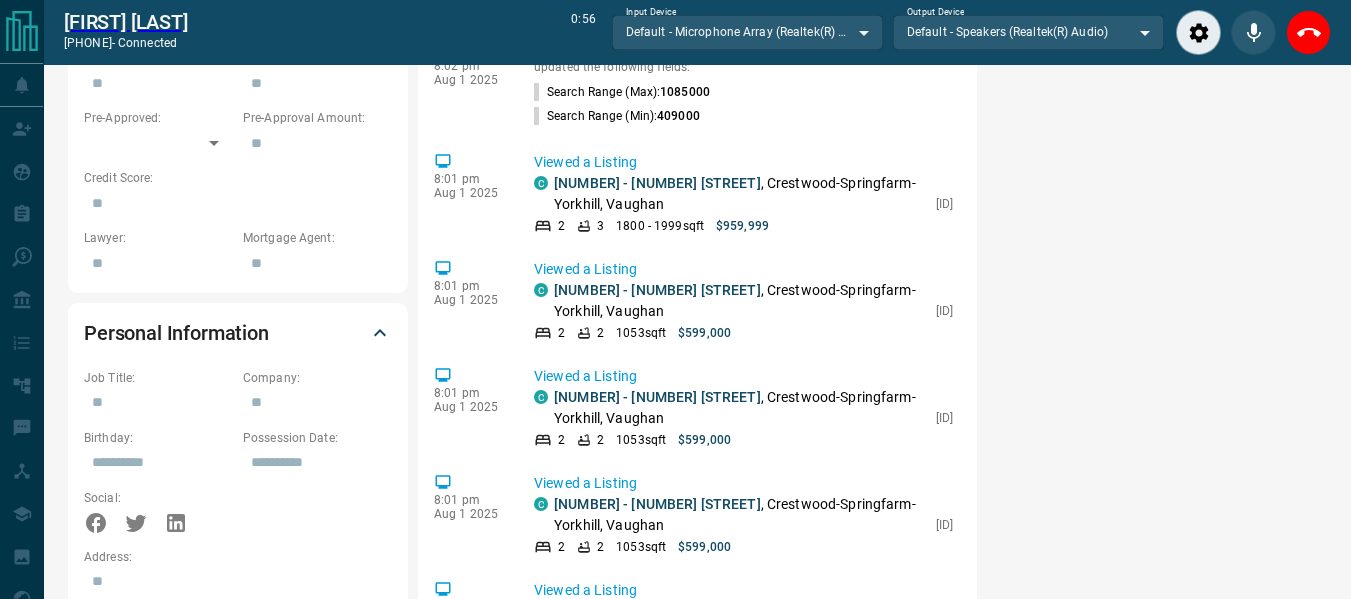 scroll, scrollTop: 1011, scrollLeft: 0, axis: vertical 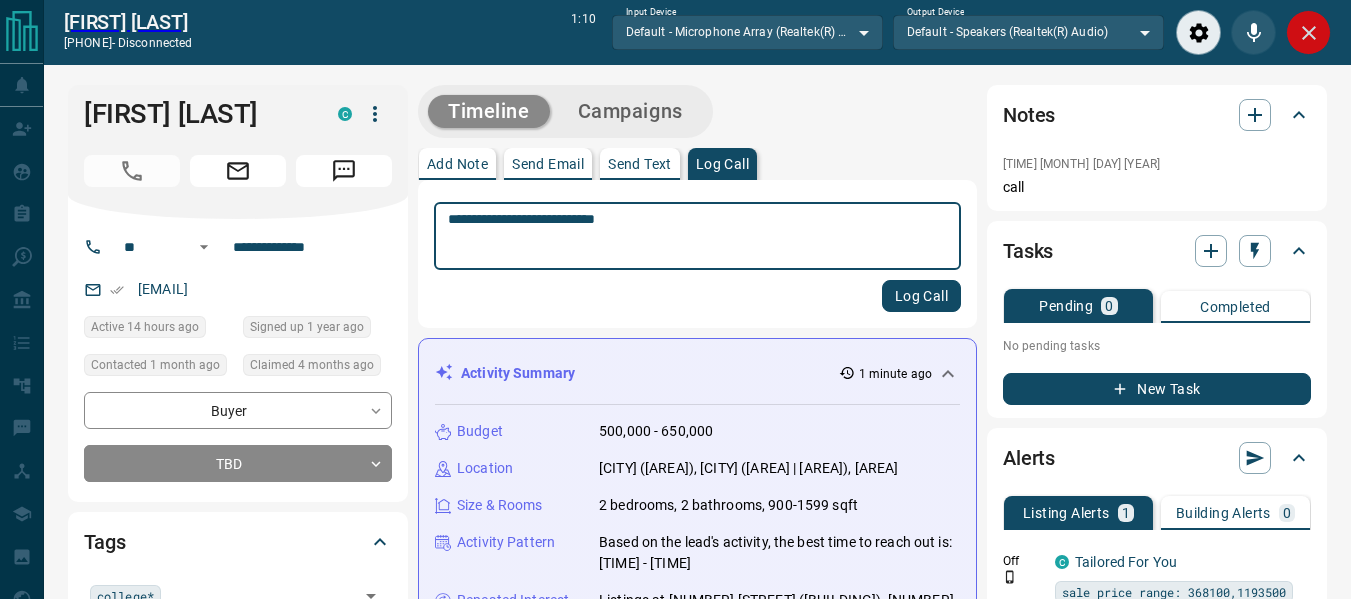 click 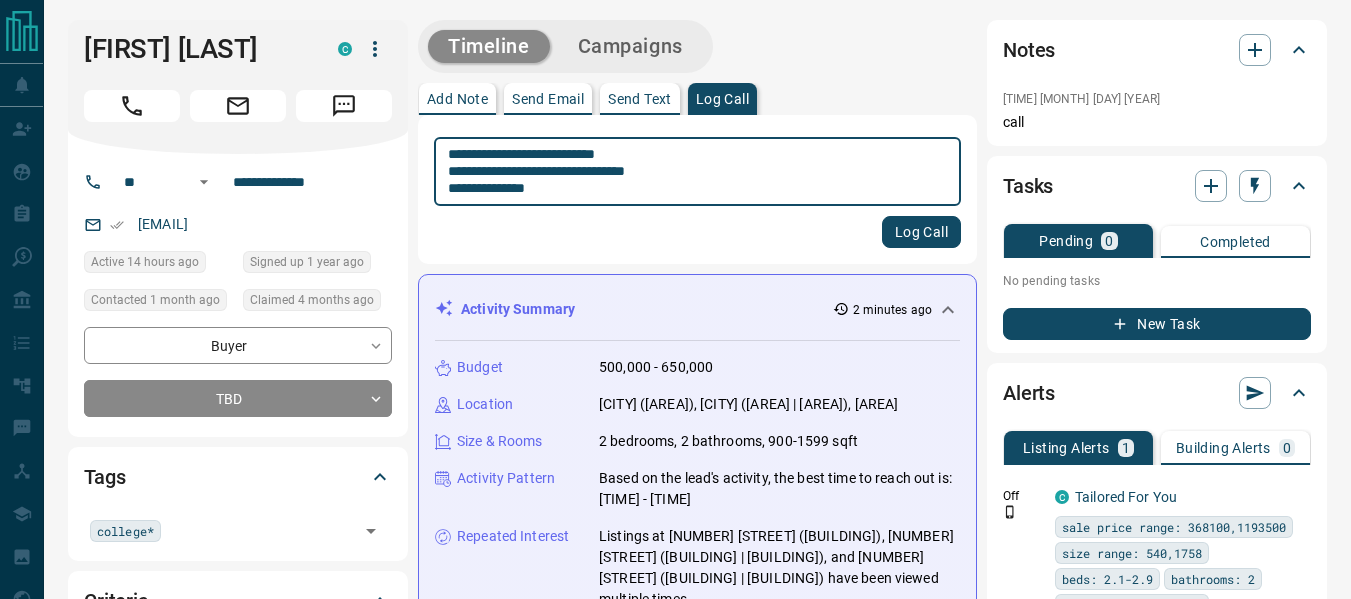type on "**********" 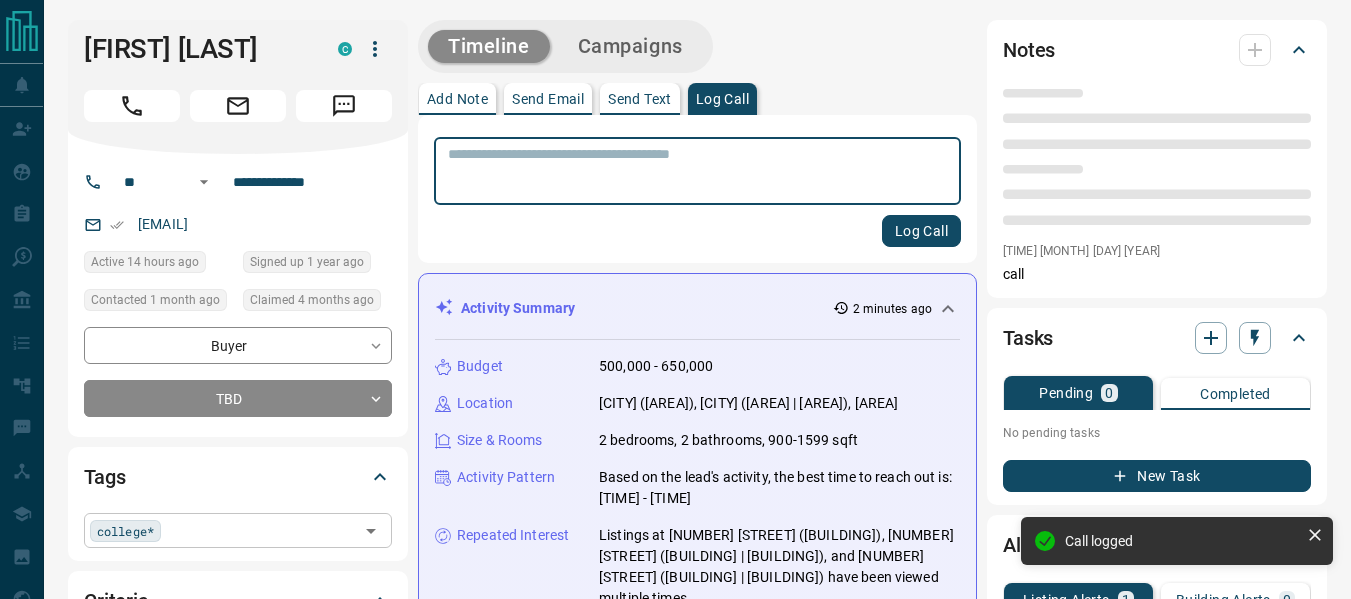 click at bounding box center (260, 530) 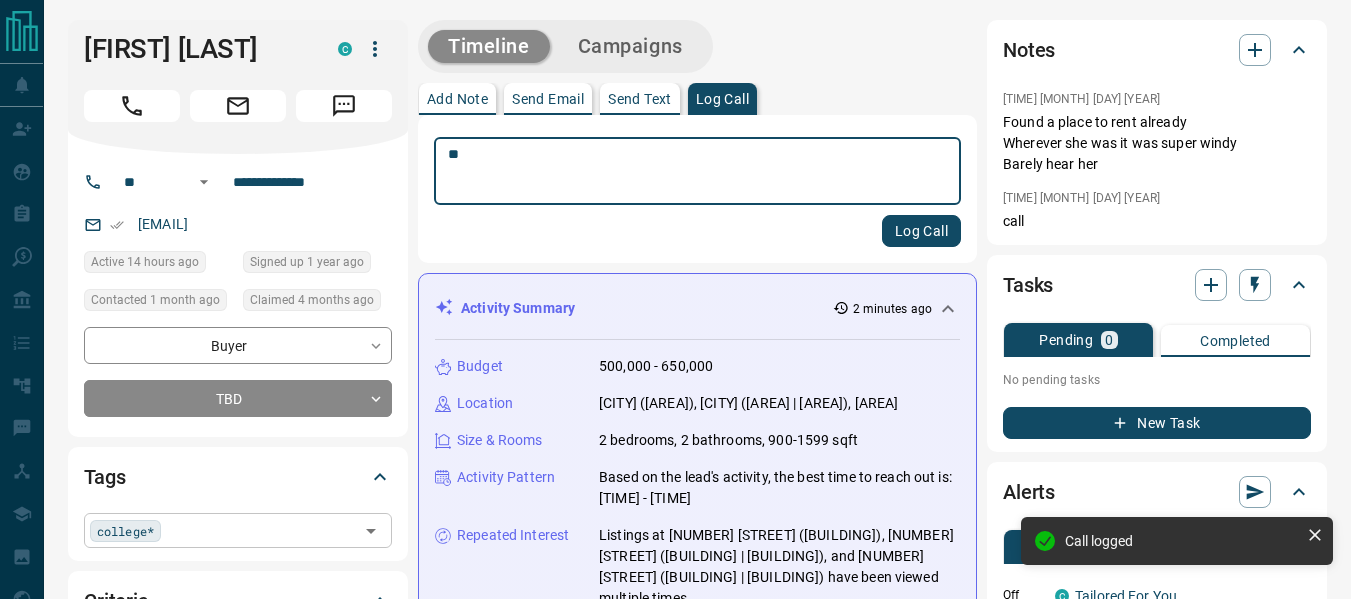 type on "*" 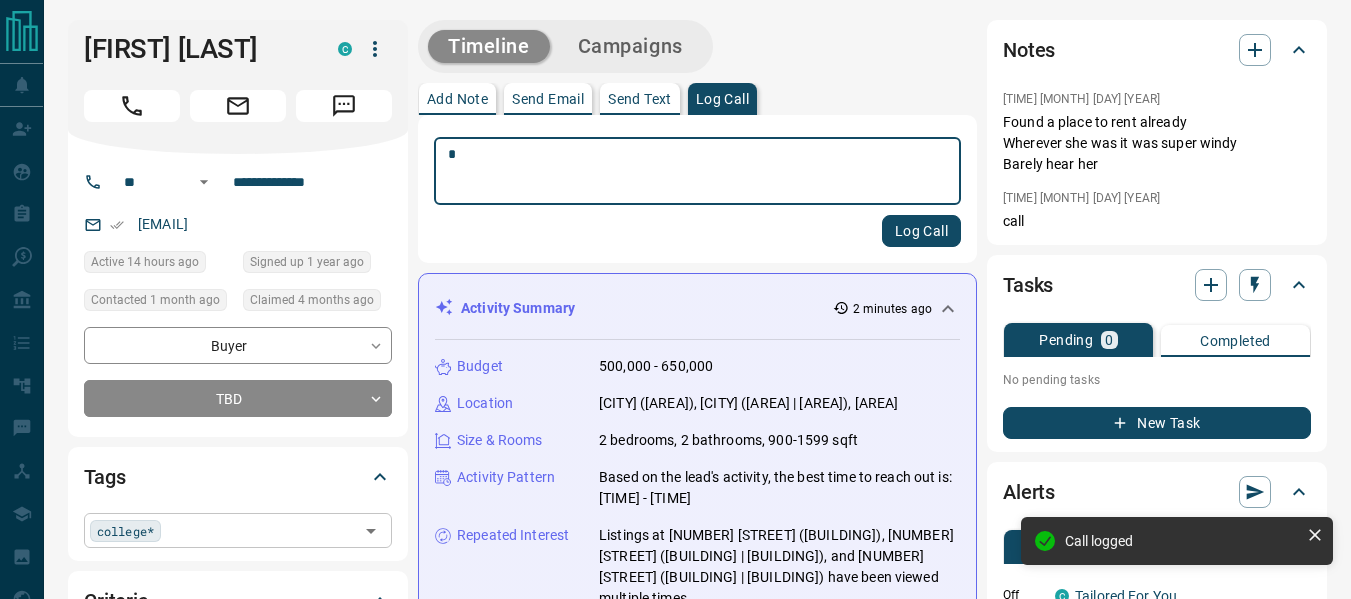 type 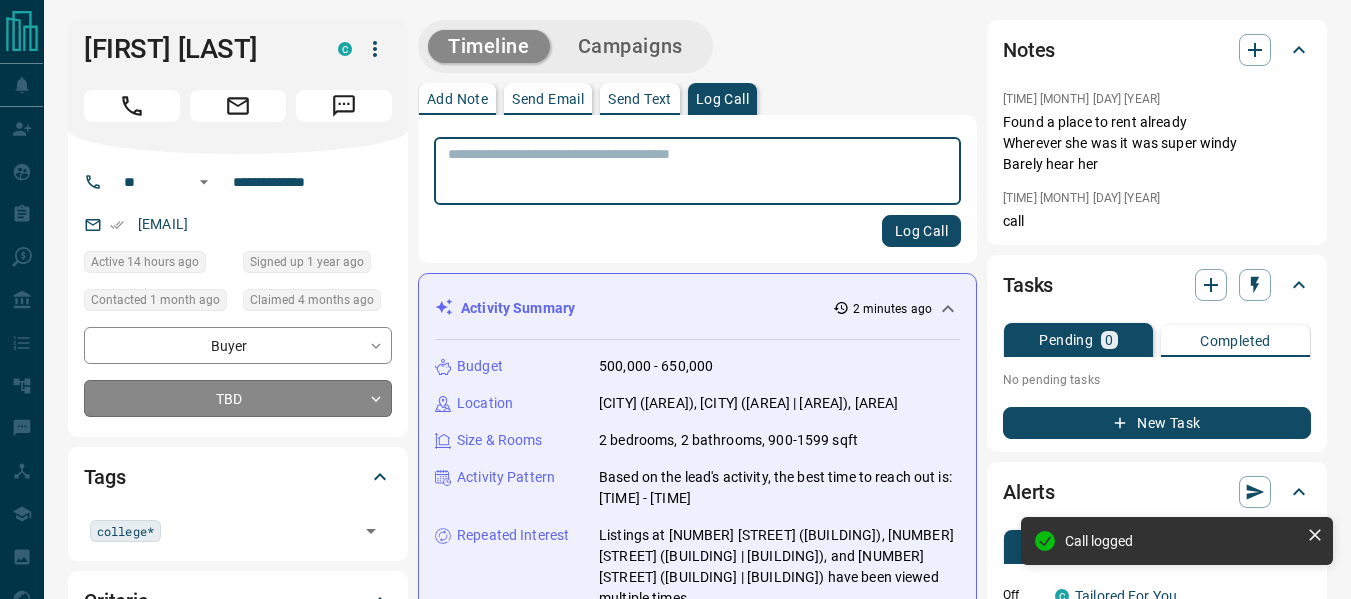 click on "[FIRST] [LAST] - Condos CRM" at bounding box center (675, 1235) 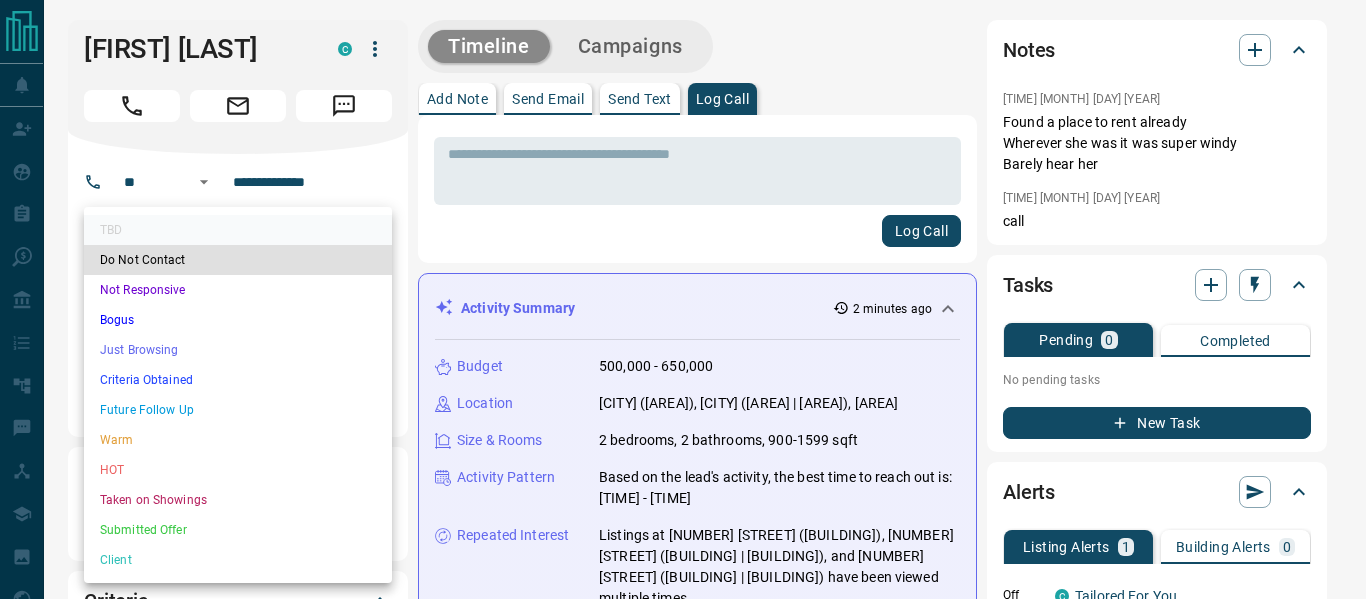 click on "Just Browsing" at bounding box center [238, 350] 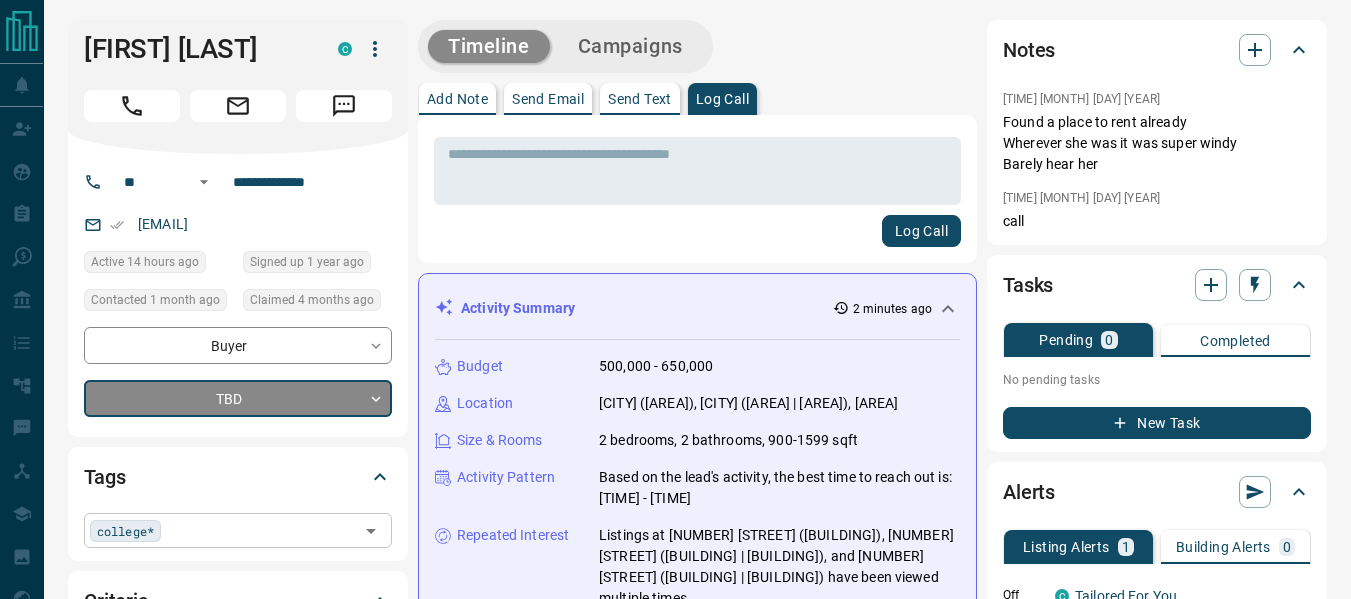 click at bounding box center (260, 530) 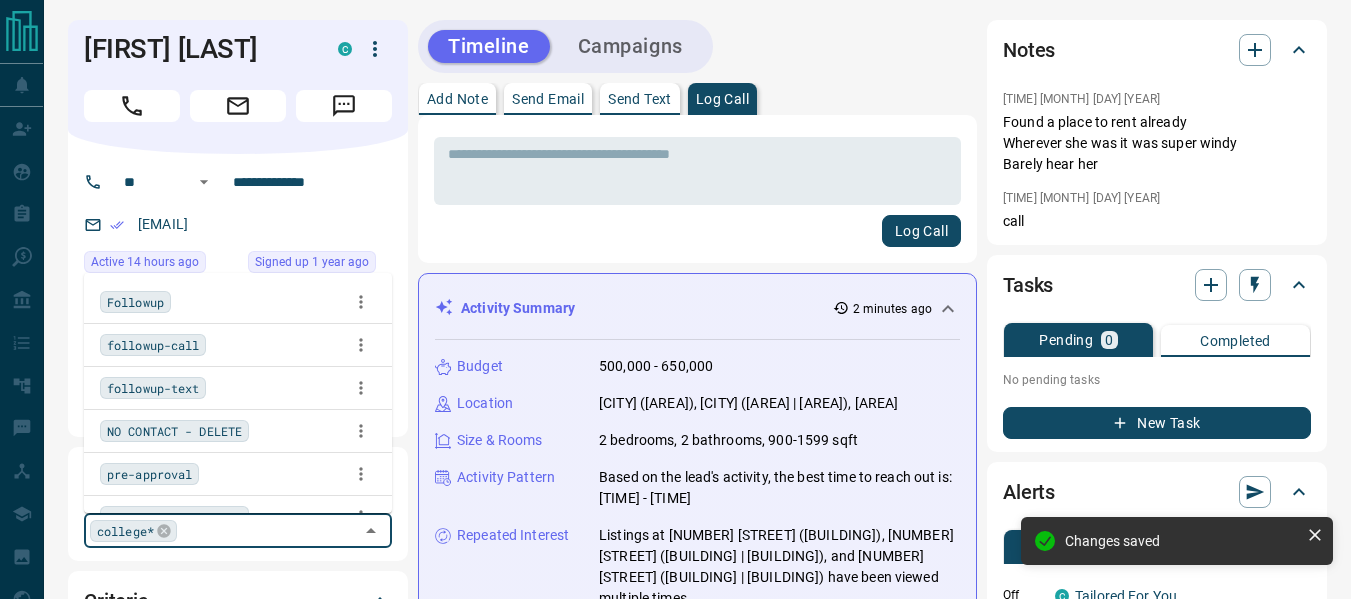 type on "*" 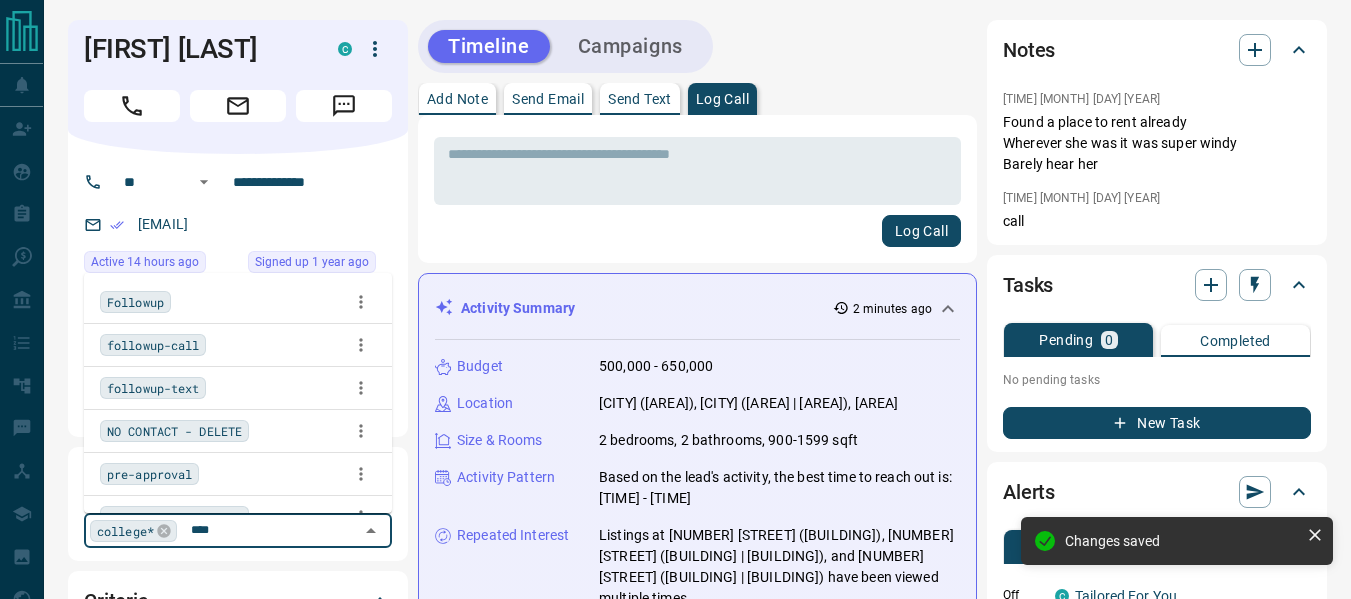 type on "*****" 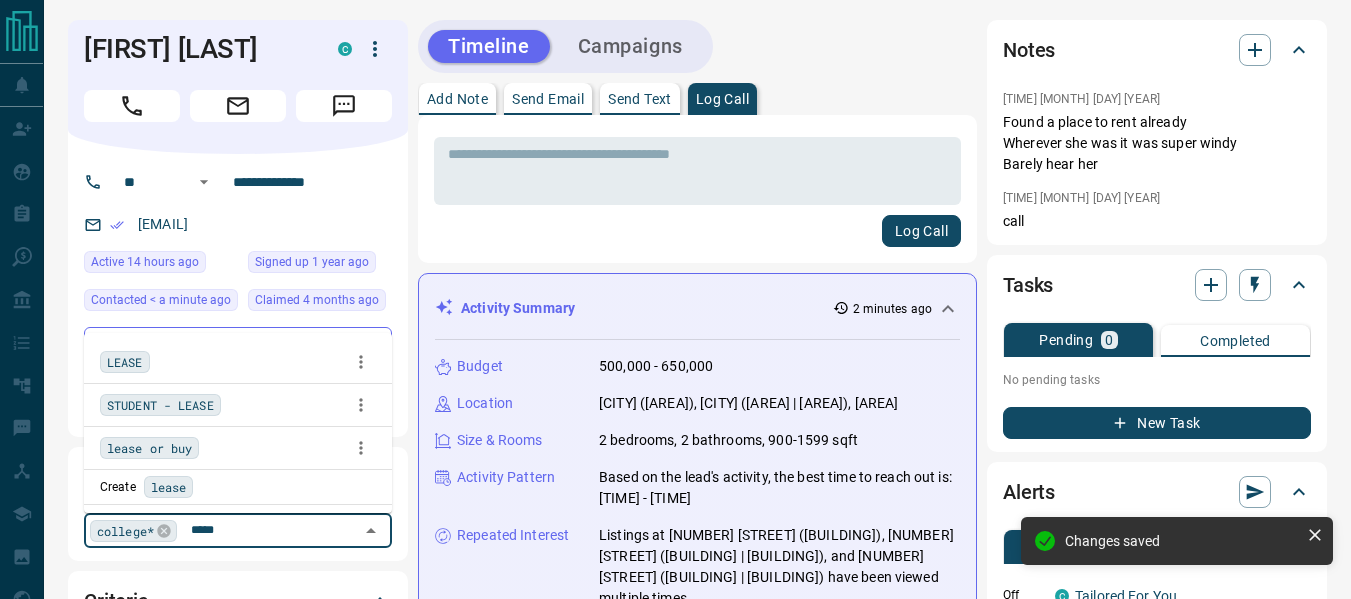scroll, scrollTop: 0, scrollLeft: 0, axis: both 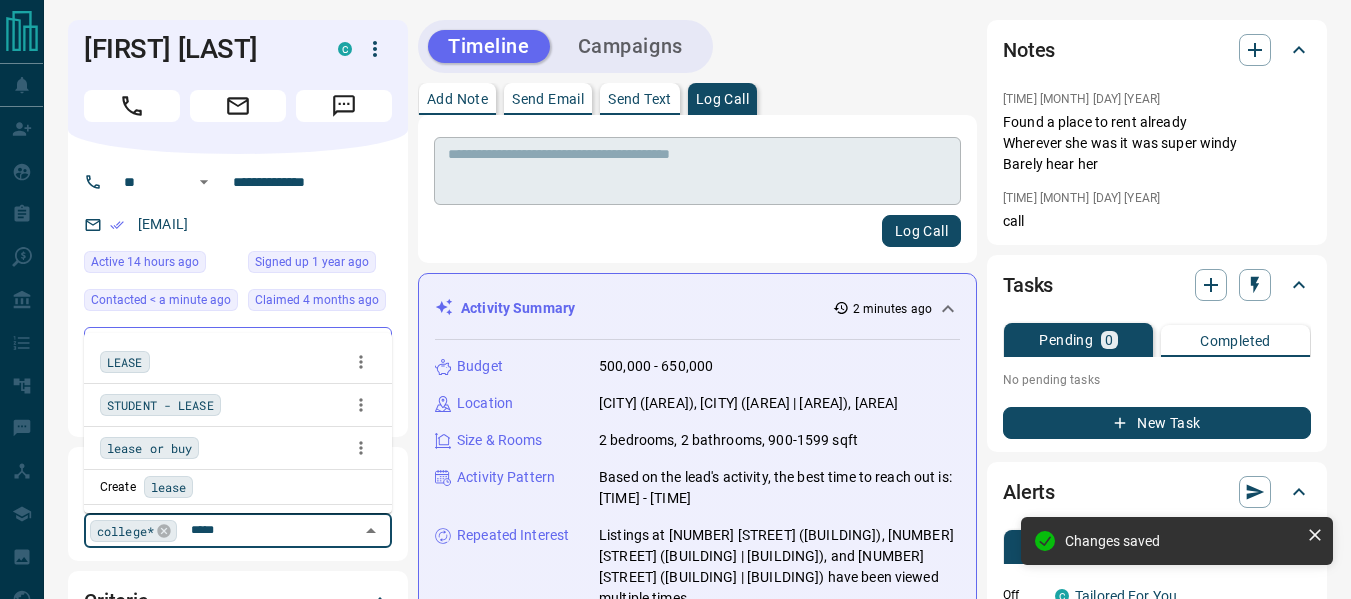 type 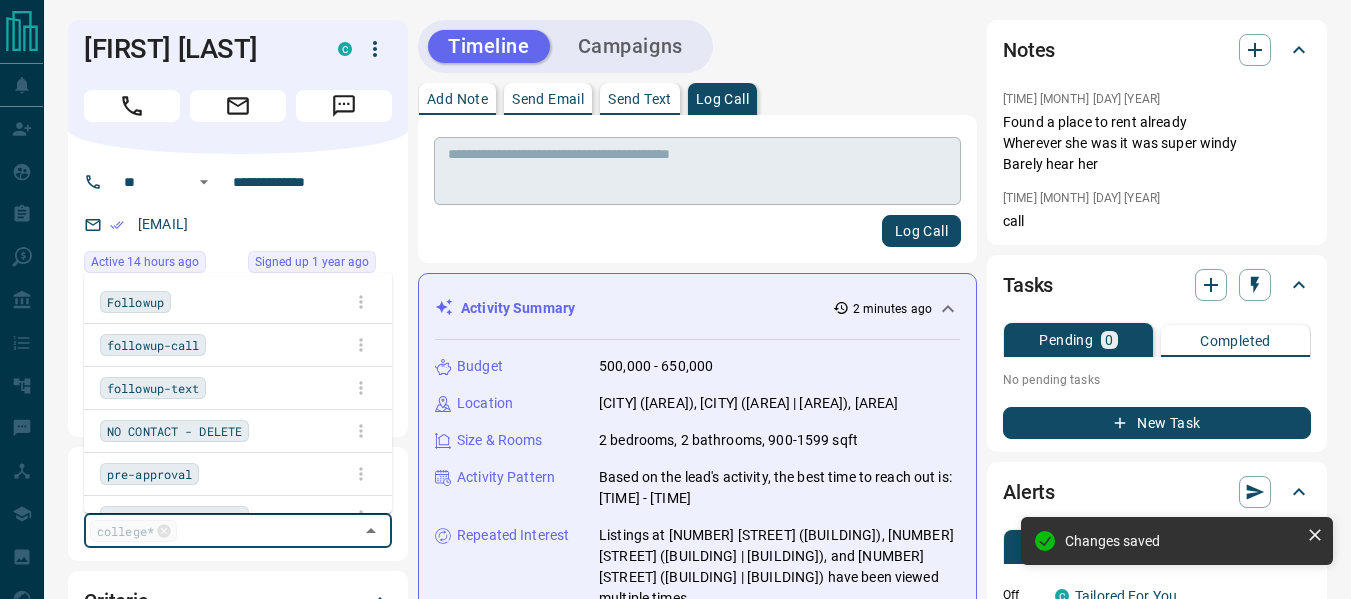 scroll, scrollTop: 3379, scrollLeft: 0, axis: vertical 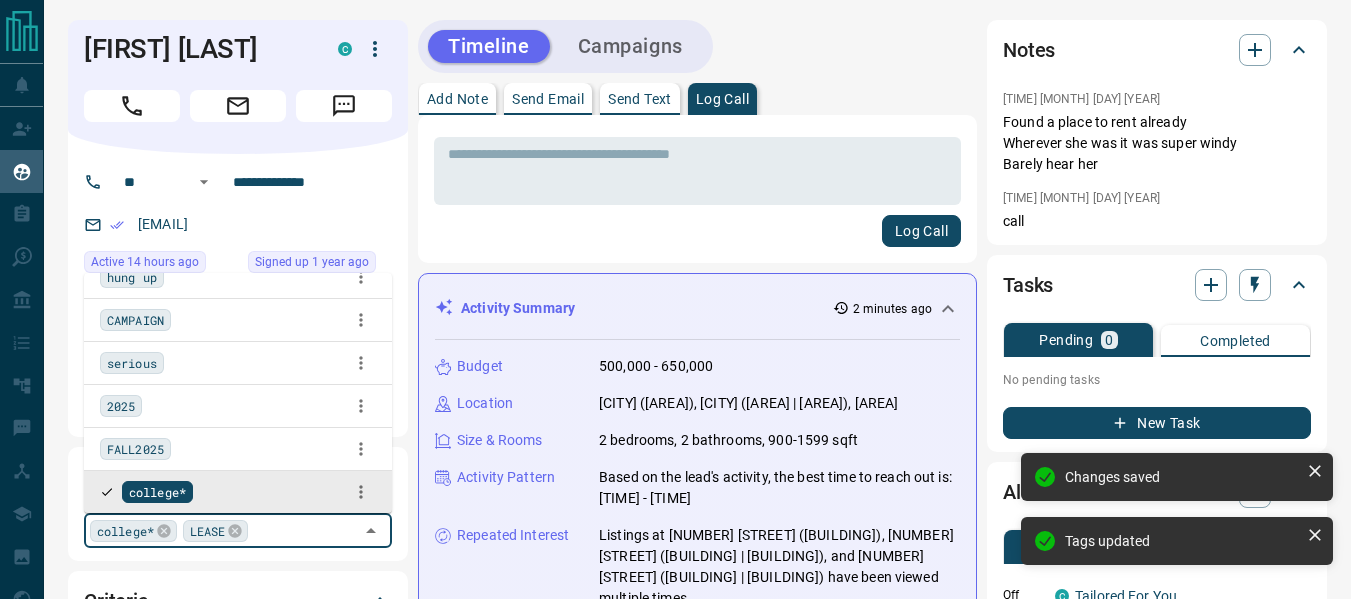 click at bounding box center [697, 171] 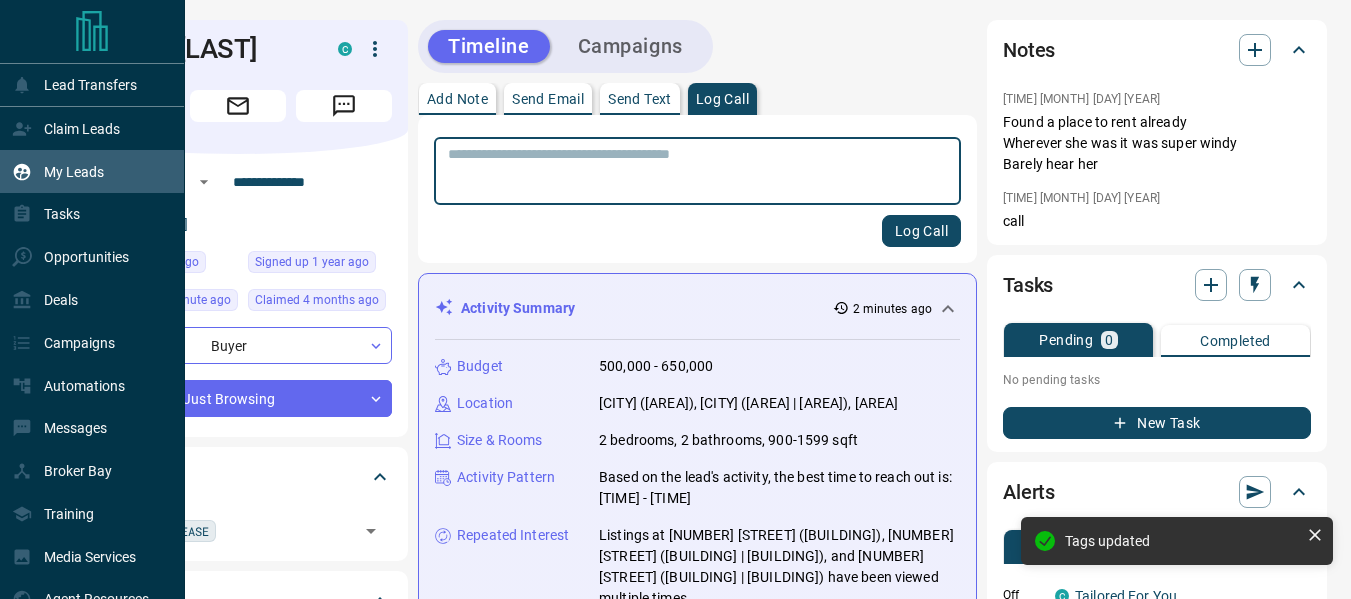 click 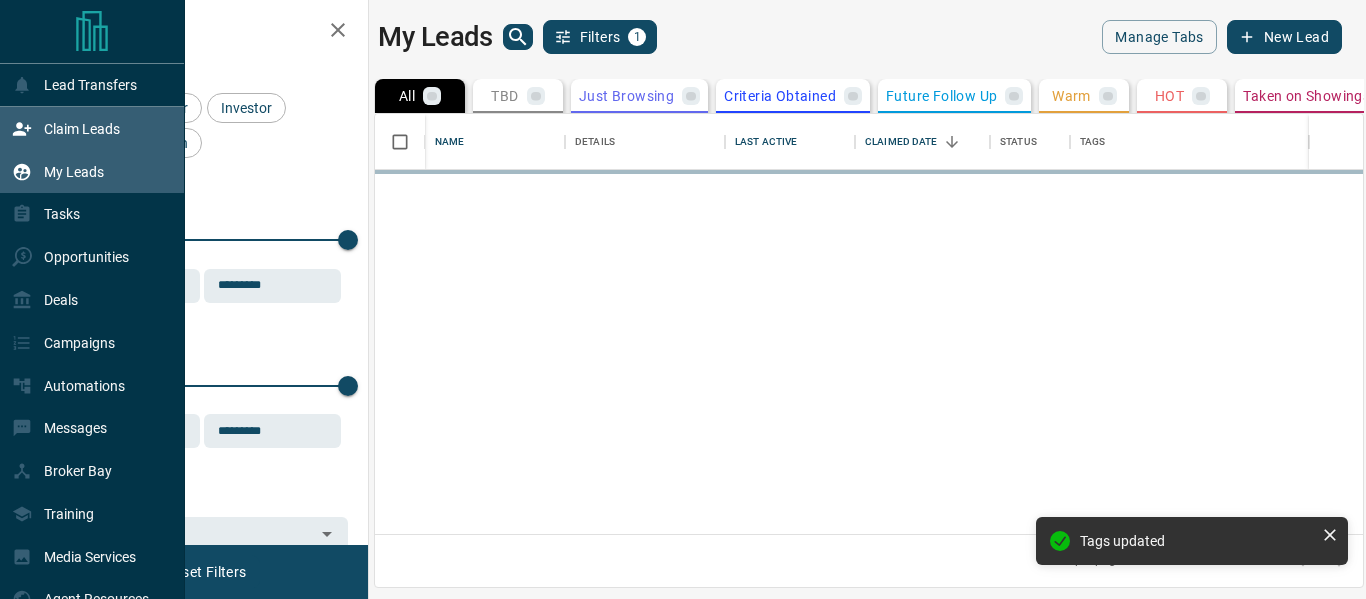 click on "Claim Leads" at bounding box center (92, 128) 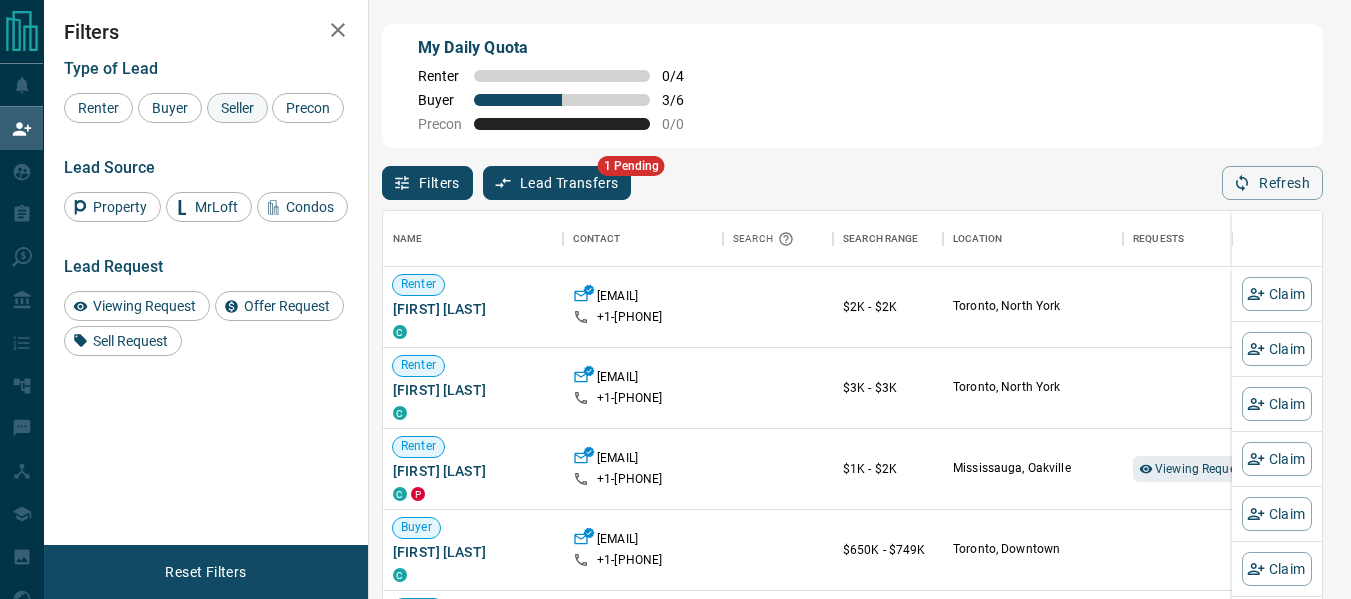scroll, scrollTop: 16, scrollLeft: 16, axis: both 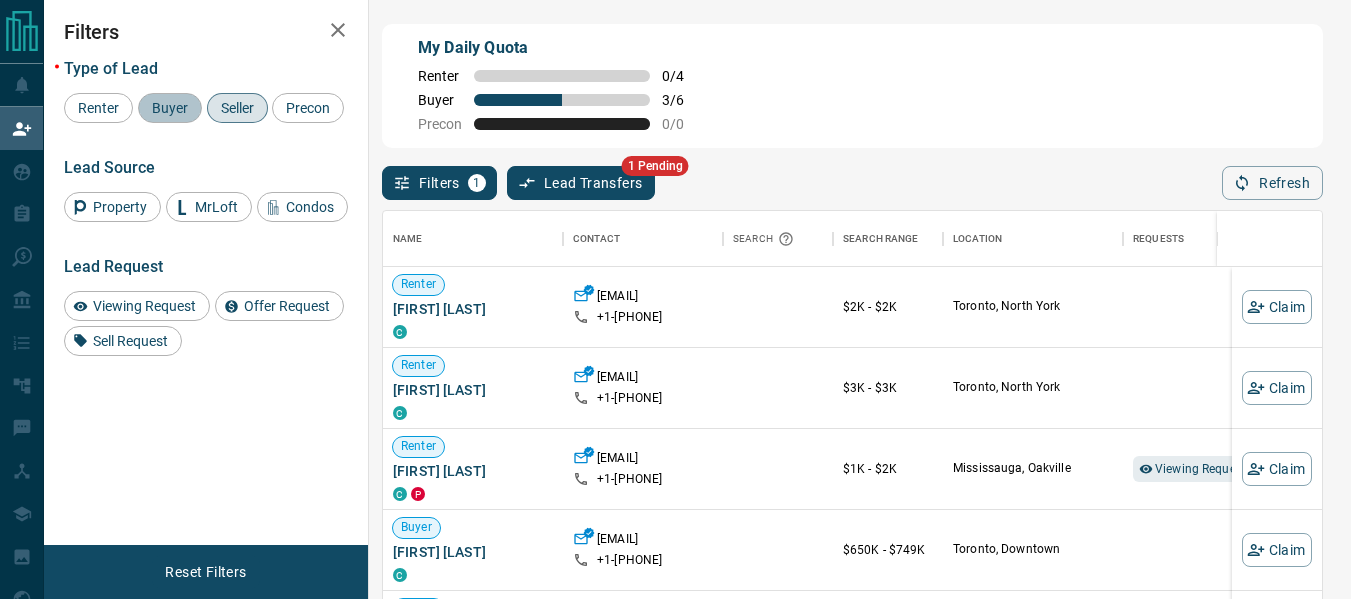 click on "Buyer" at bounding box center [170, 108] 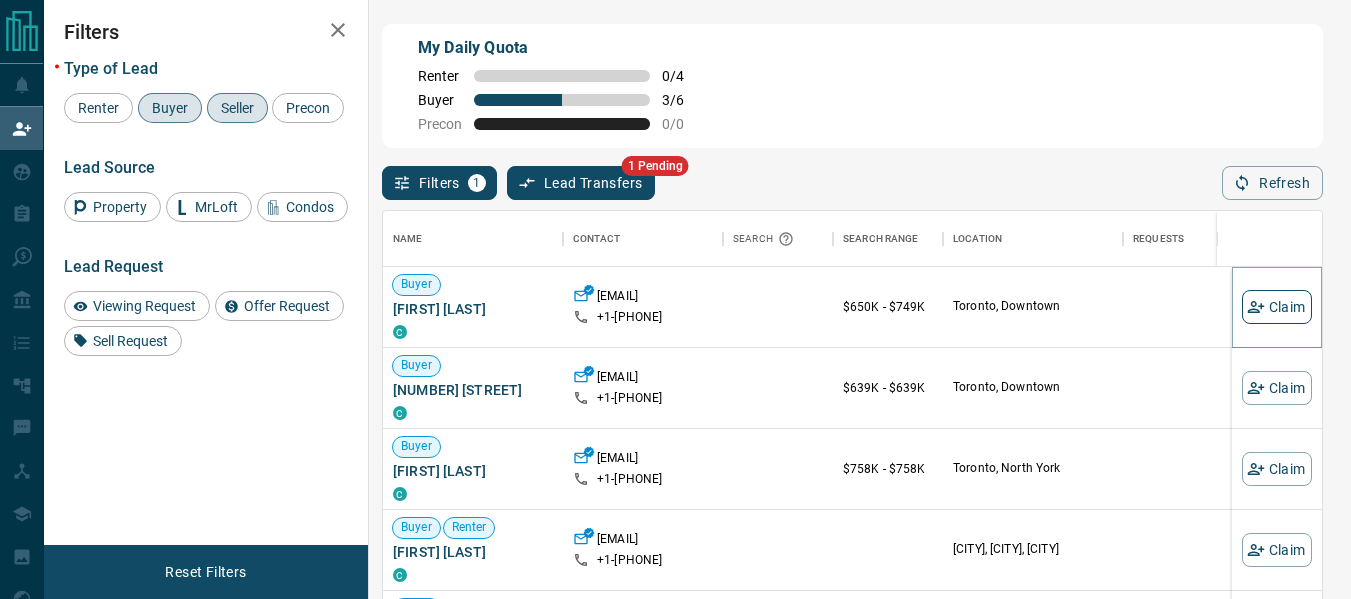 click on "Claim" at bounding box center [1277, 307] 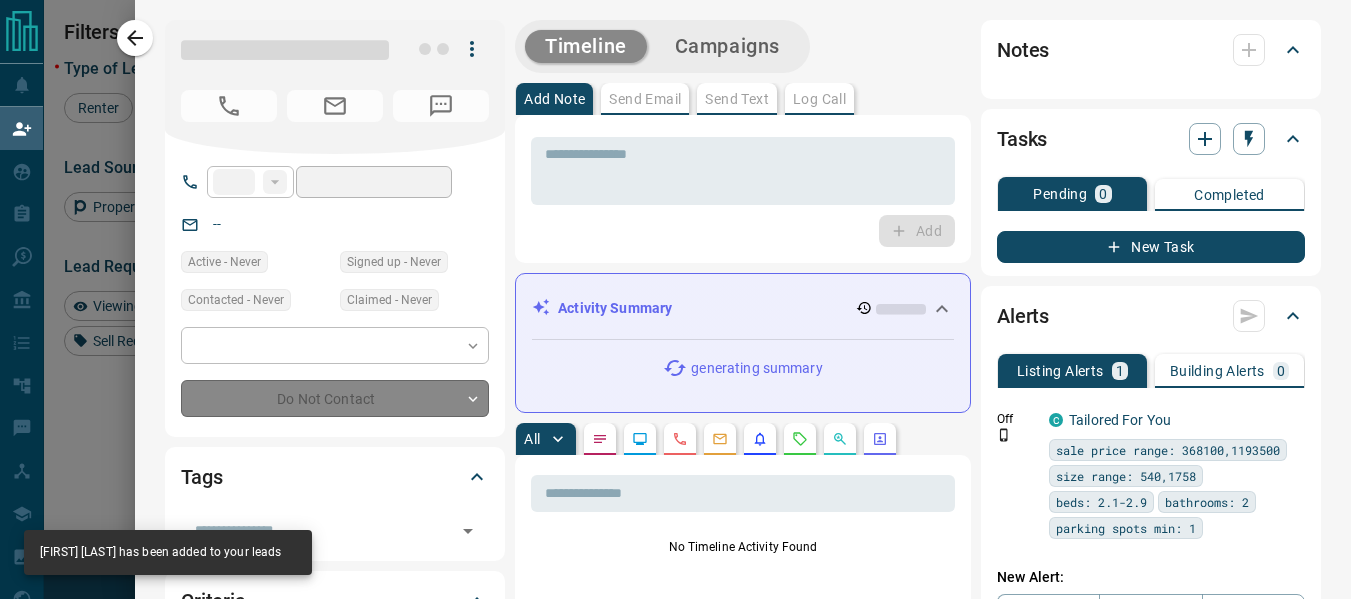 type on "**" 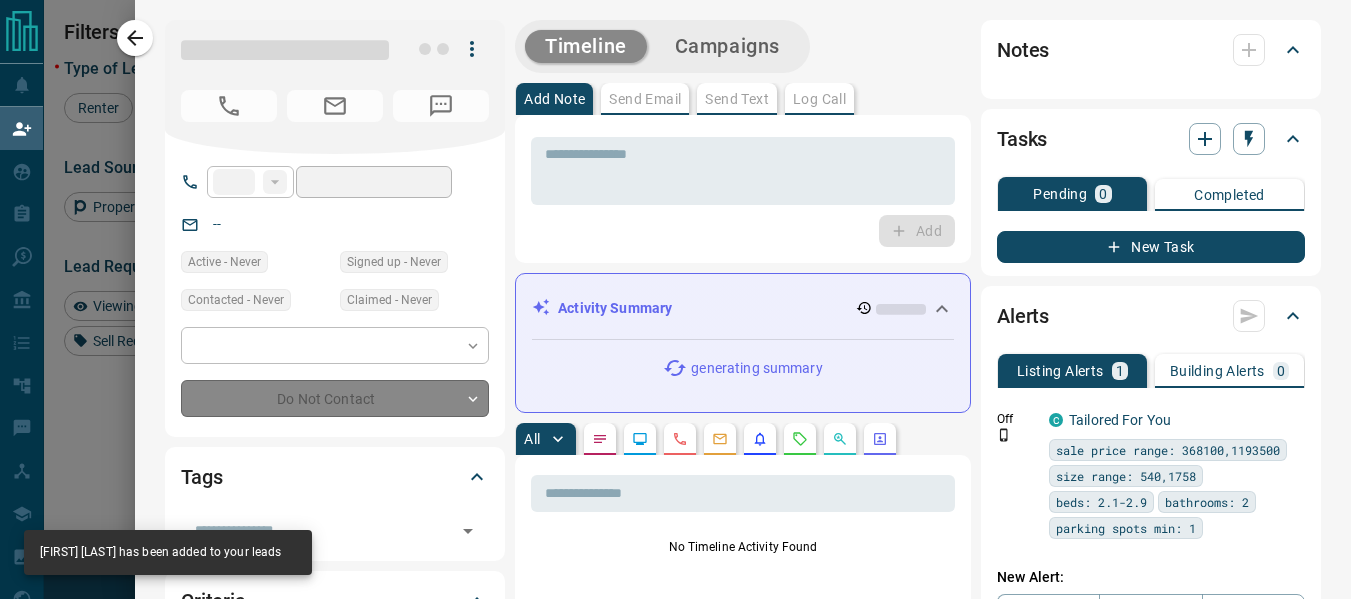 type on "**********" 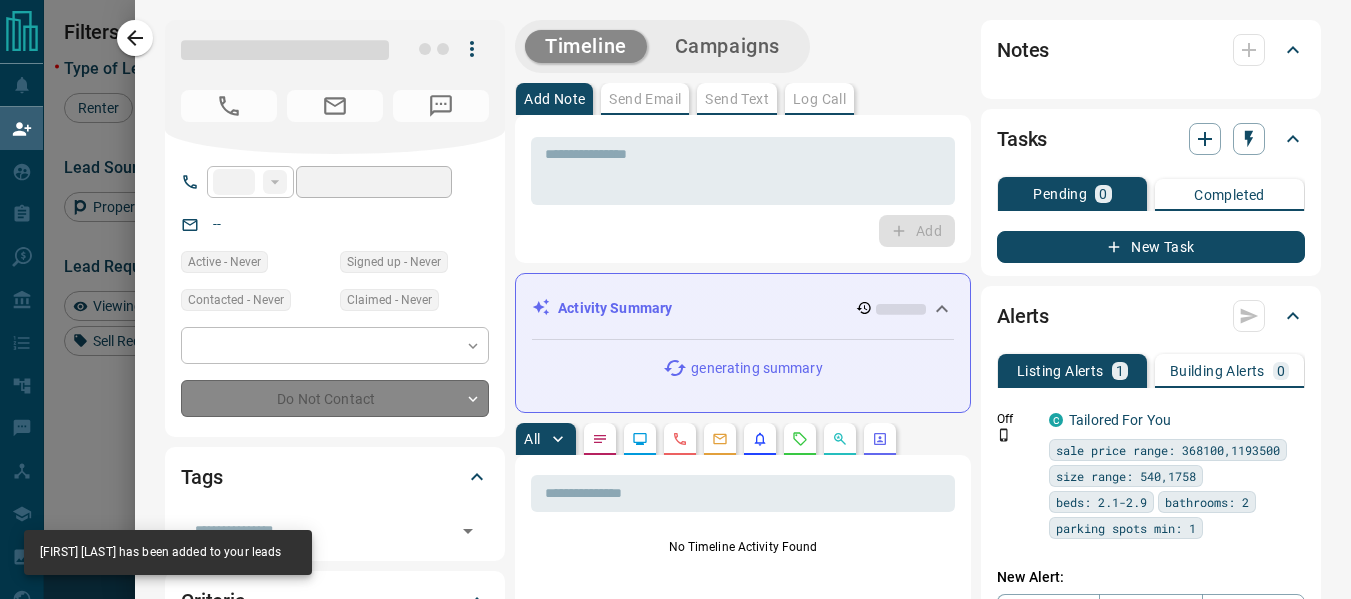 type on "**" 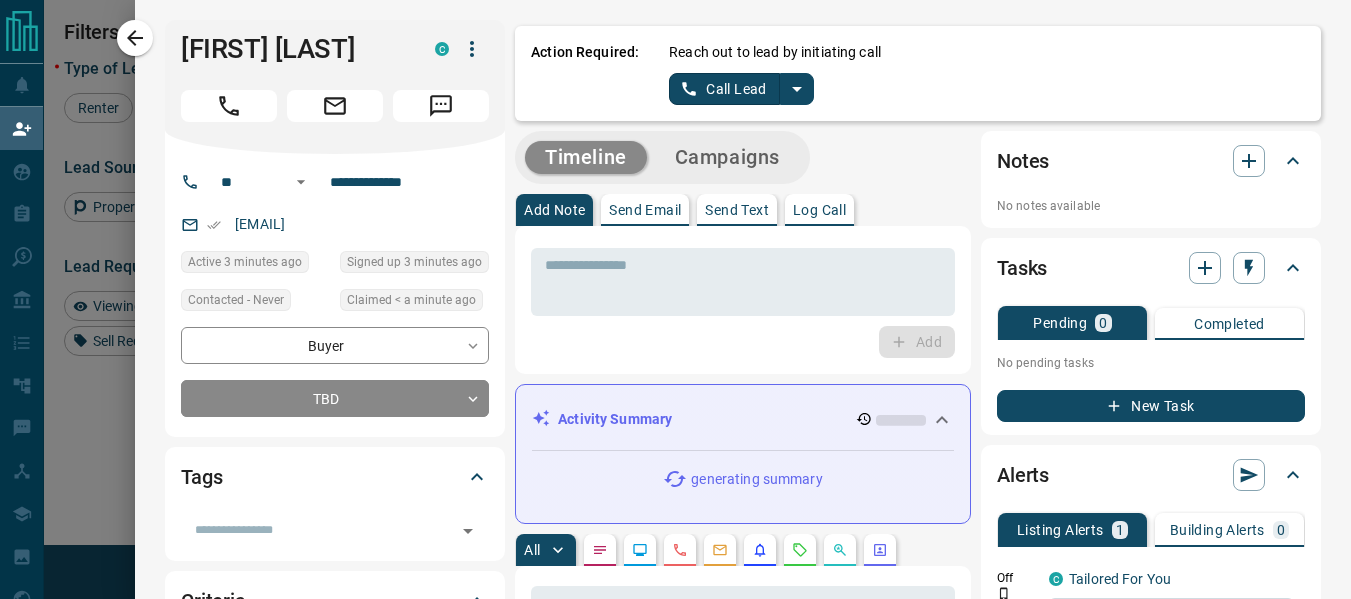 click 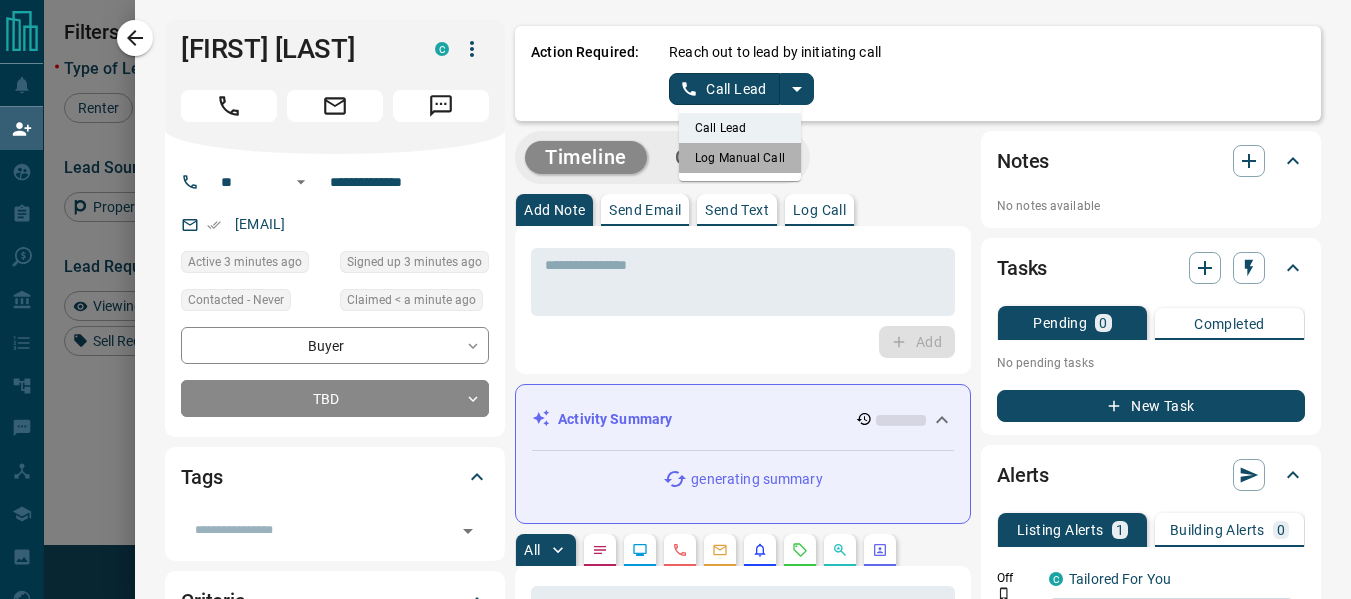click on "Log Manual Call" at bounding box center [740, 158] 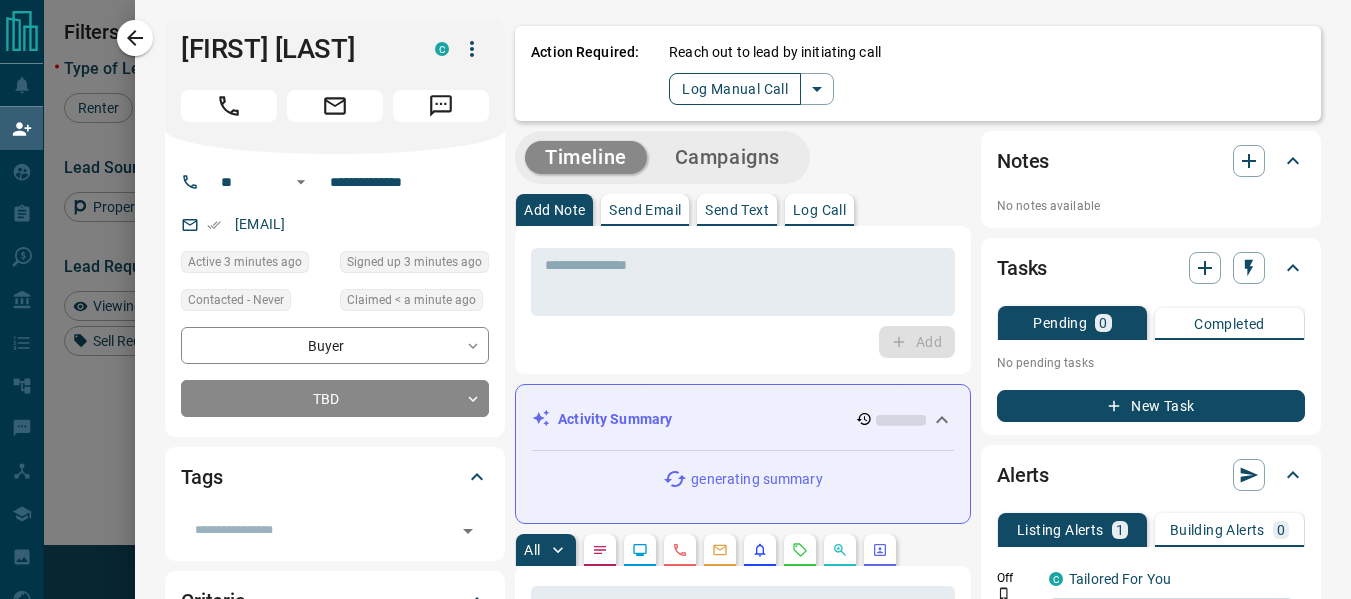 click on "Log Manual Call" at bounding box center (735, 89) 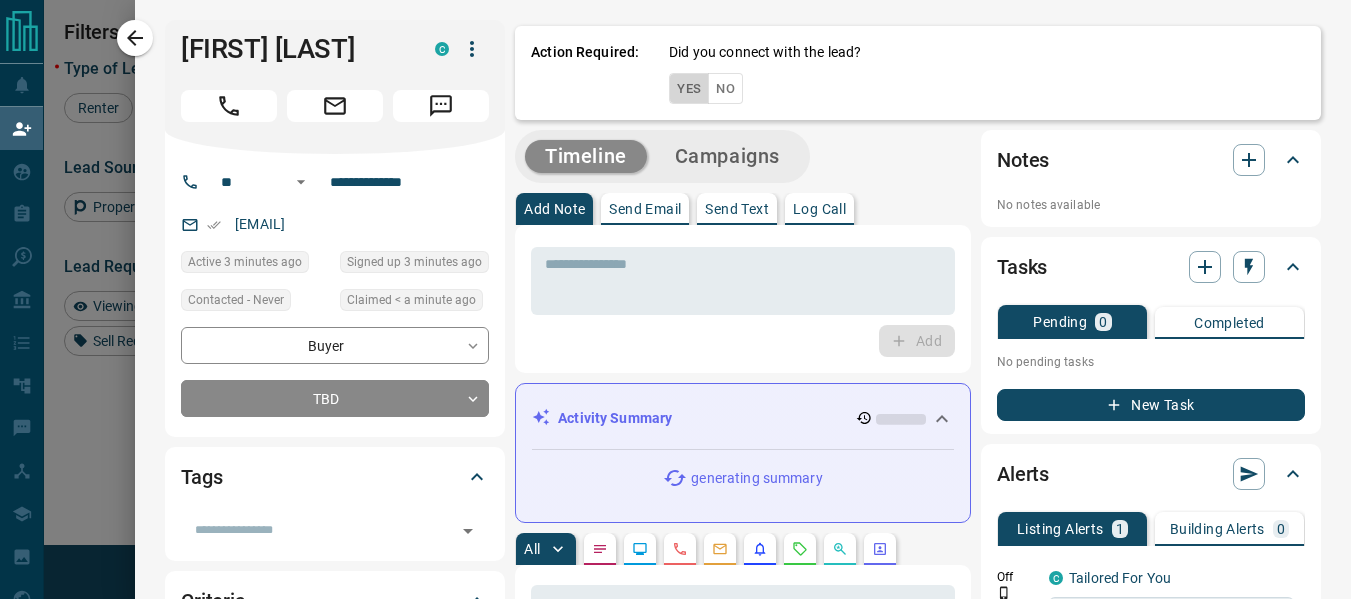click on "Yes" at bounding box center [689, 88] 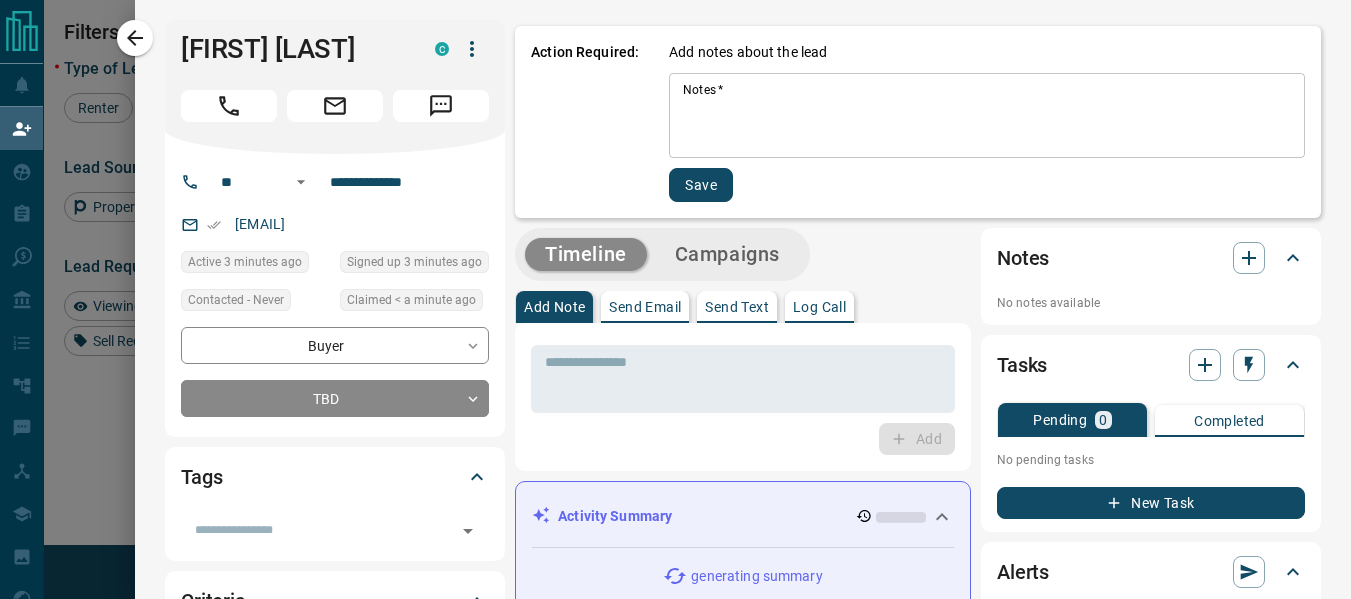 click on "Notes   *" at bounding box center [987, 116] 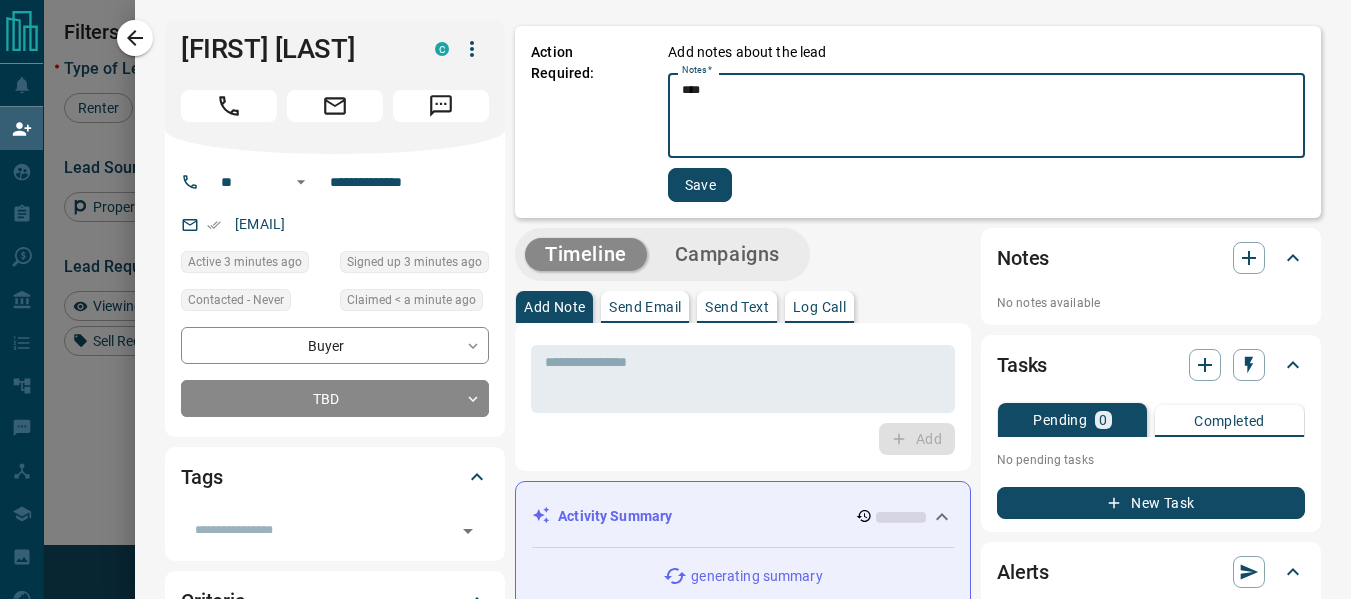 type on "****" 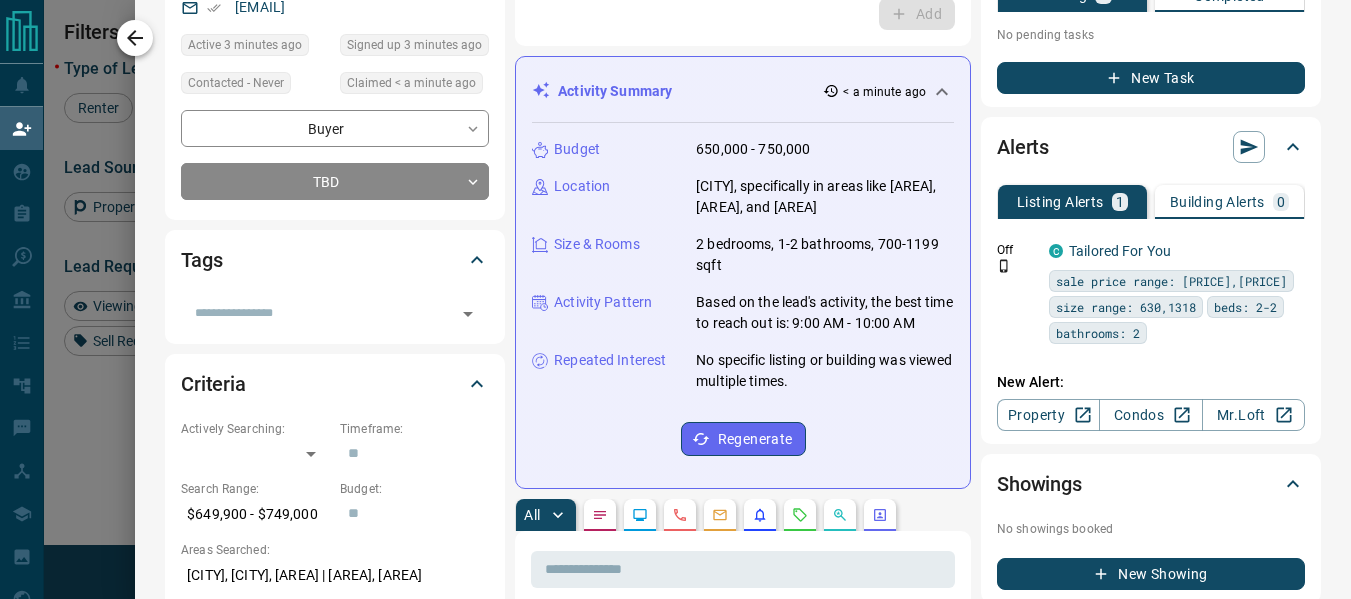 scroll, scrollTop: 0, scrollLeft: 0, axis: both 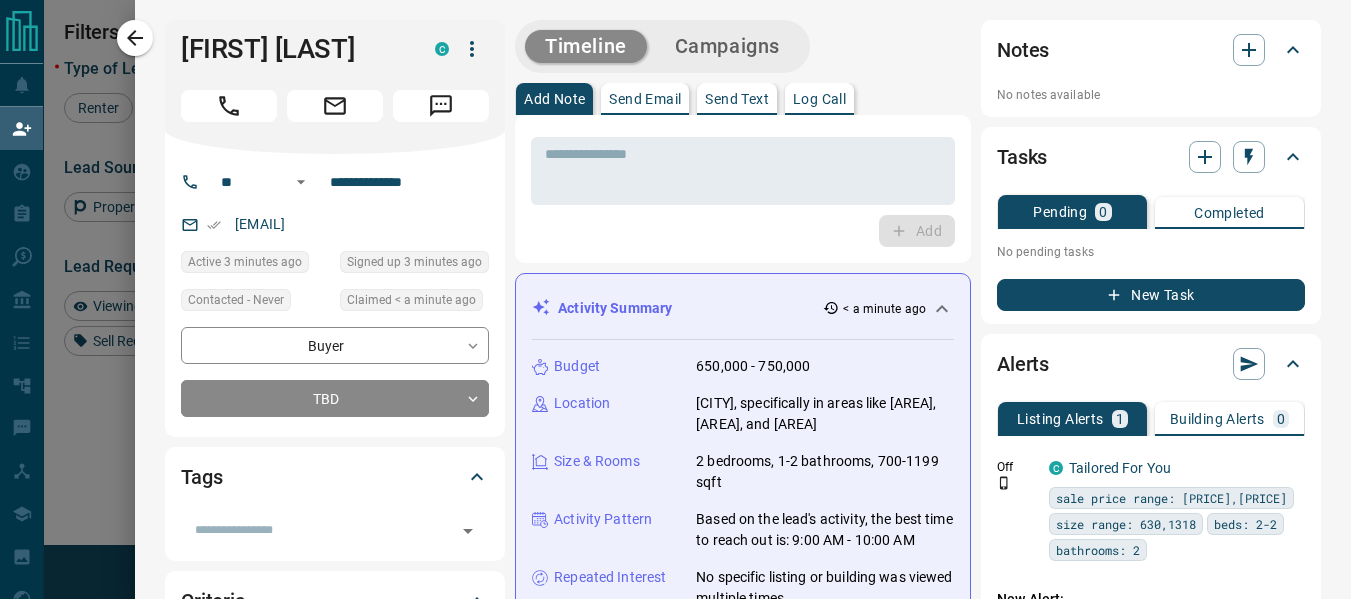 drag, startPoint x: 135, startPoint y: 31, endPoint x: 72, endPoint y: 83, distance: 81.68843 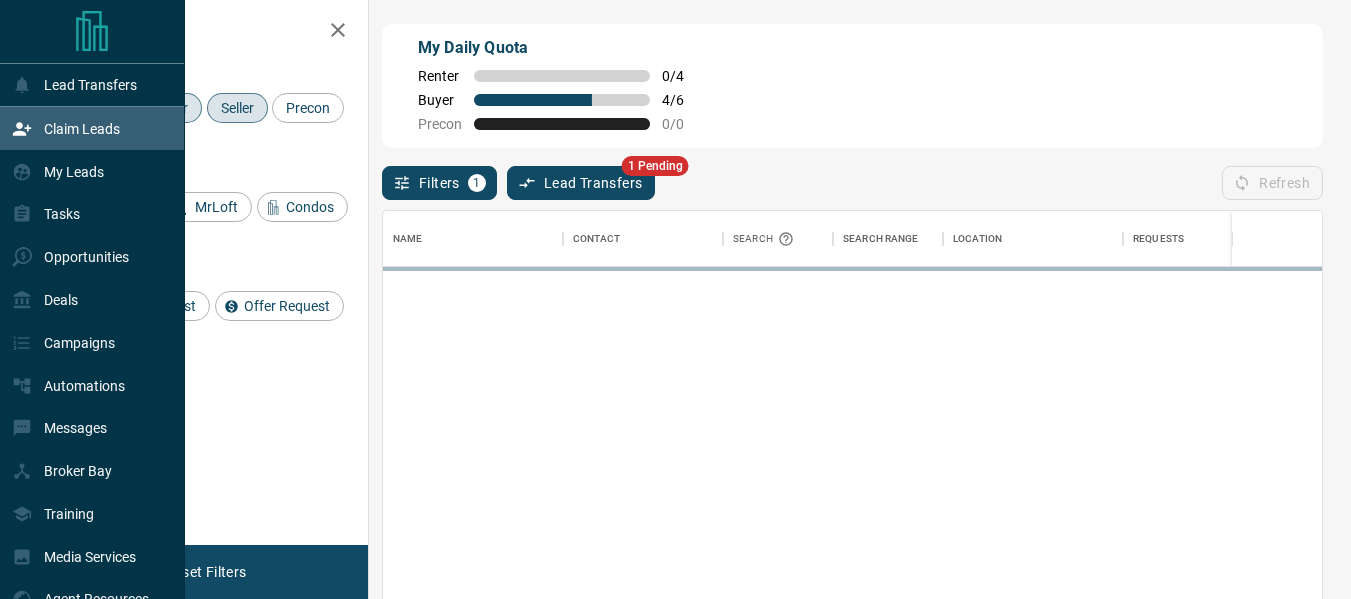 scroll, scrollTop: 16, scrollLeft: 16, axis: both 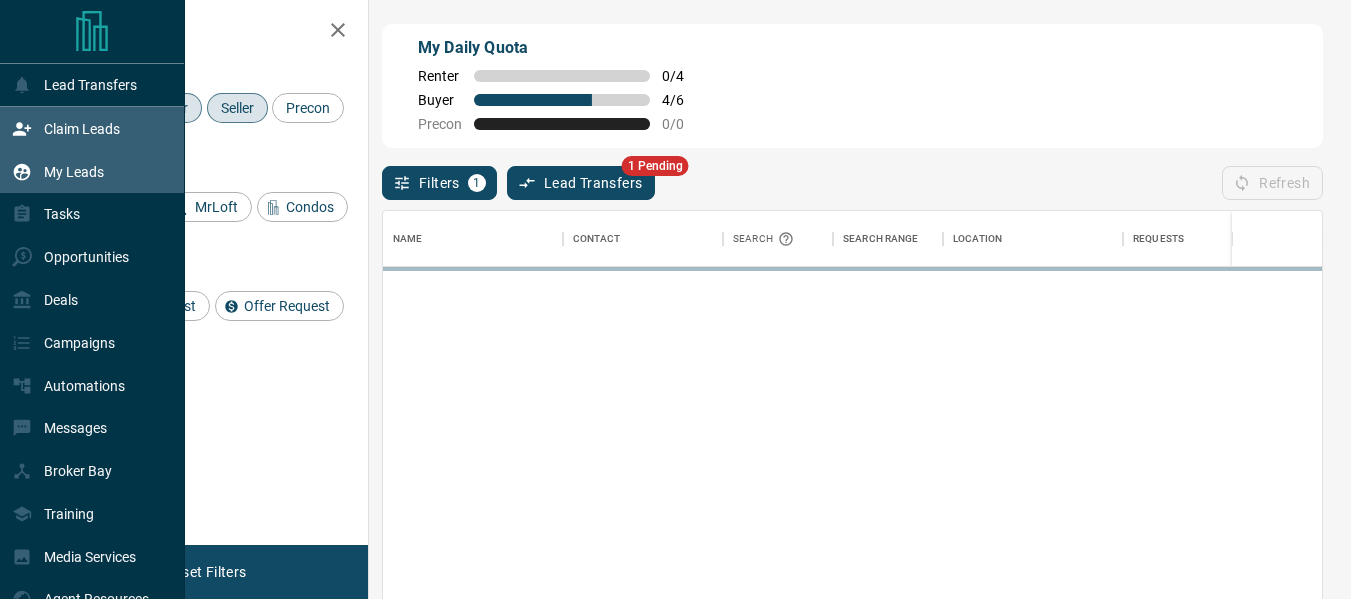 click 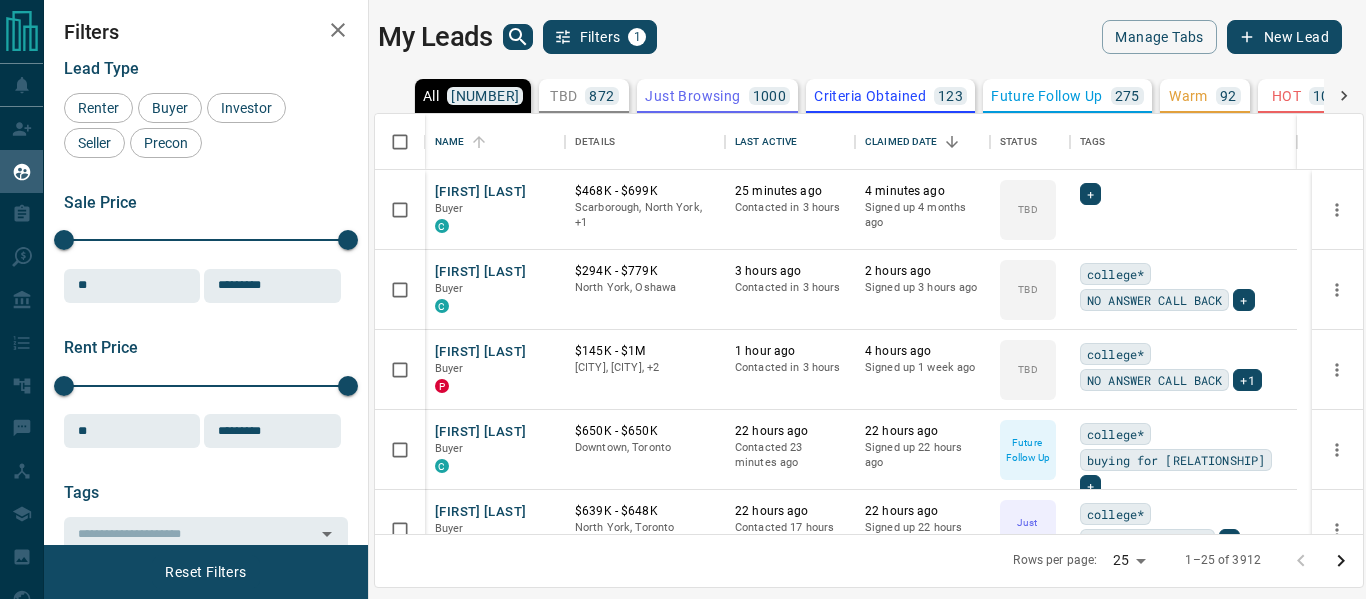 scroll, scrollTop: 16, scrollLeft: 16, axis: both 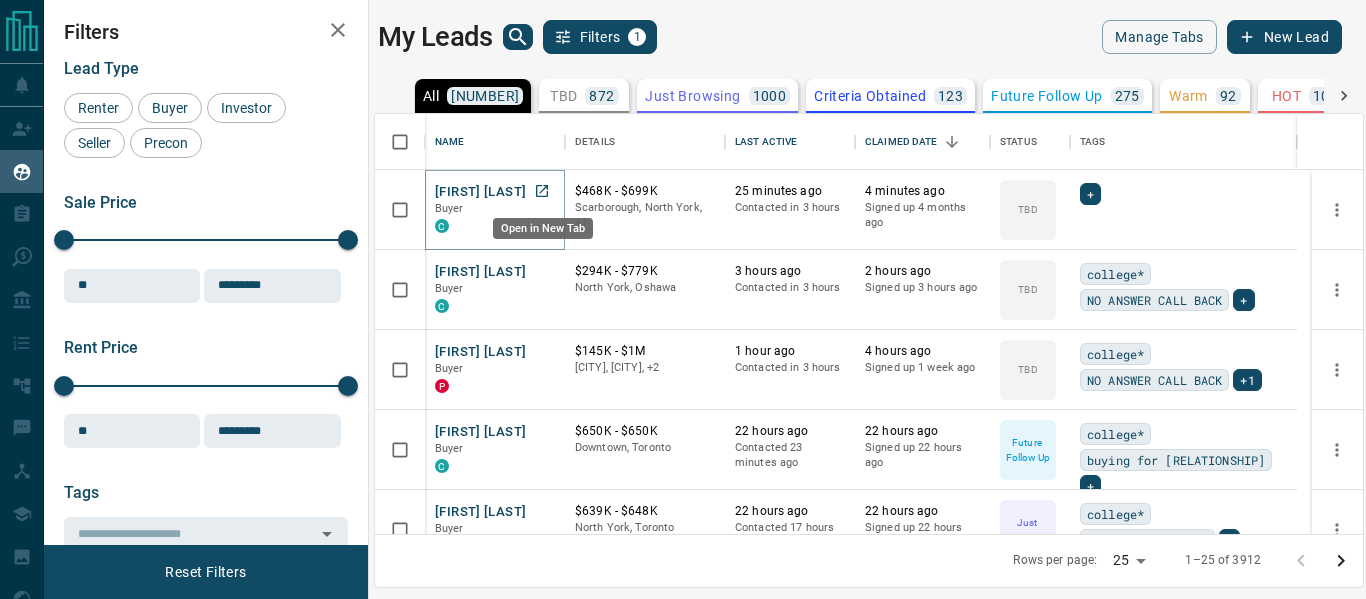 click 